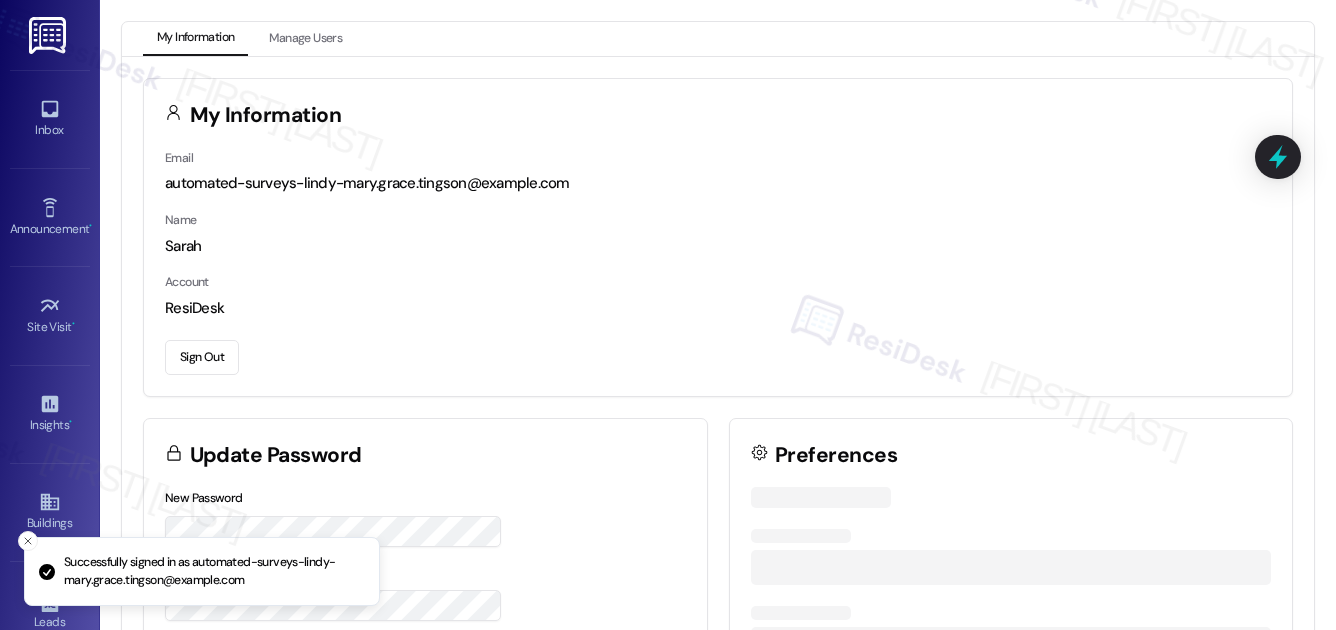 scroll, scrollTop: 0, scrollLeft: 0, axis: both 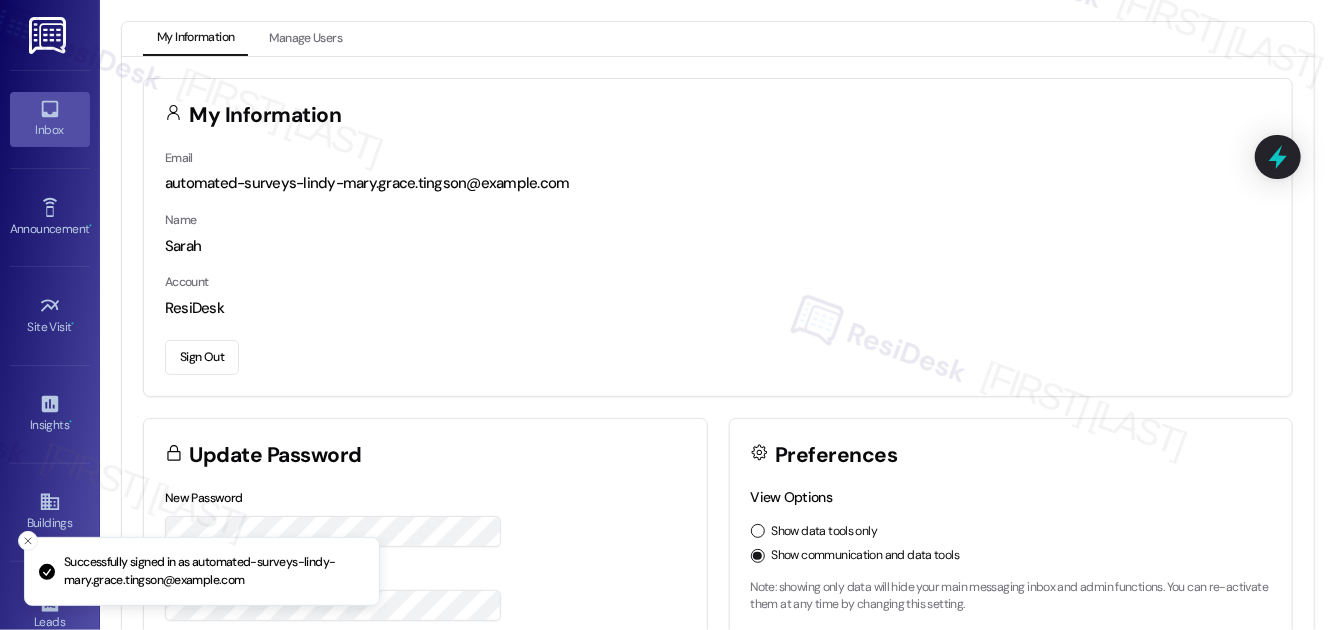 click on "Inbox" at bounding box center [50, 130] 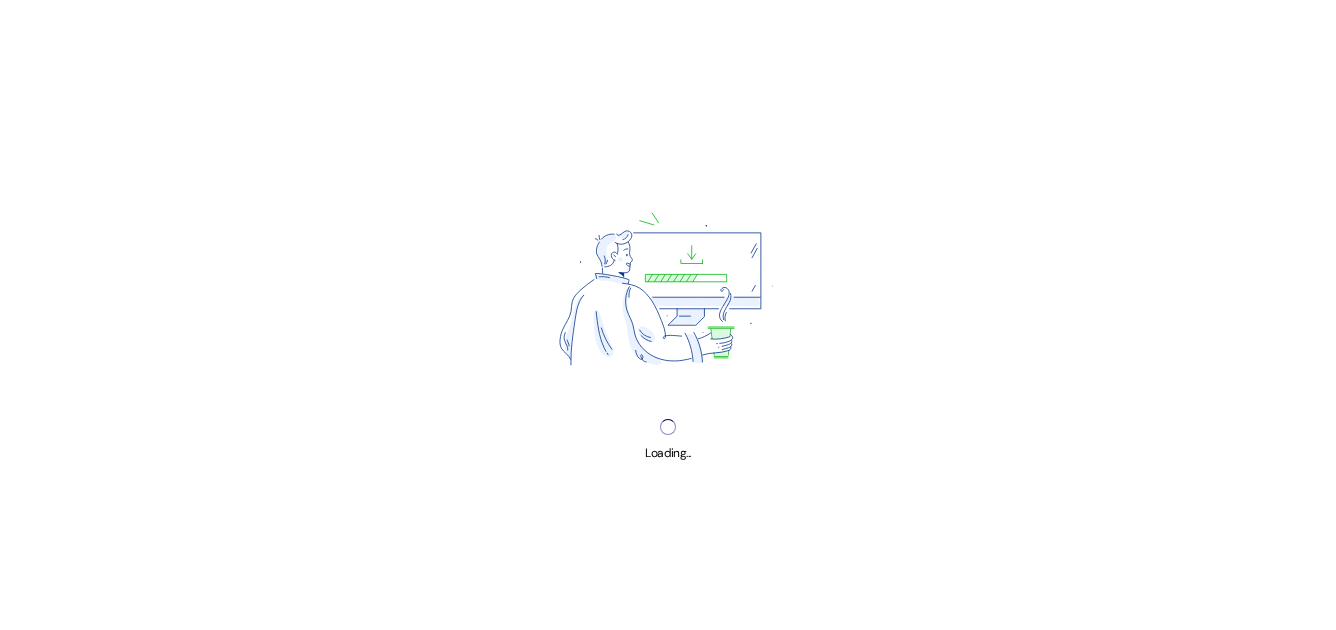scroll, scrollTop: 0, scrollLeft: 0, axis: both 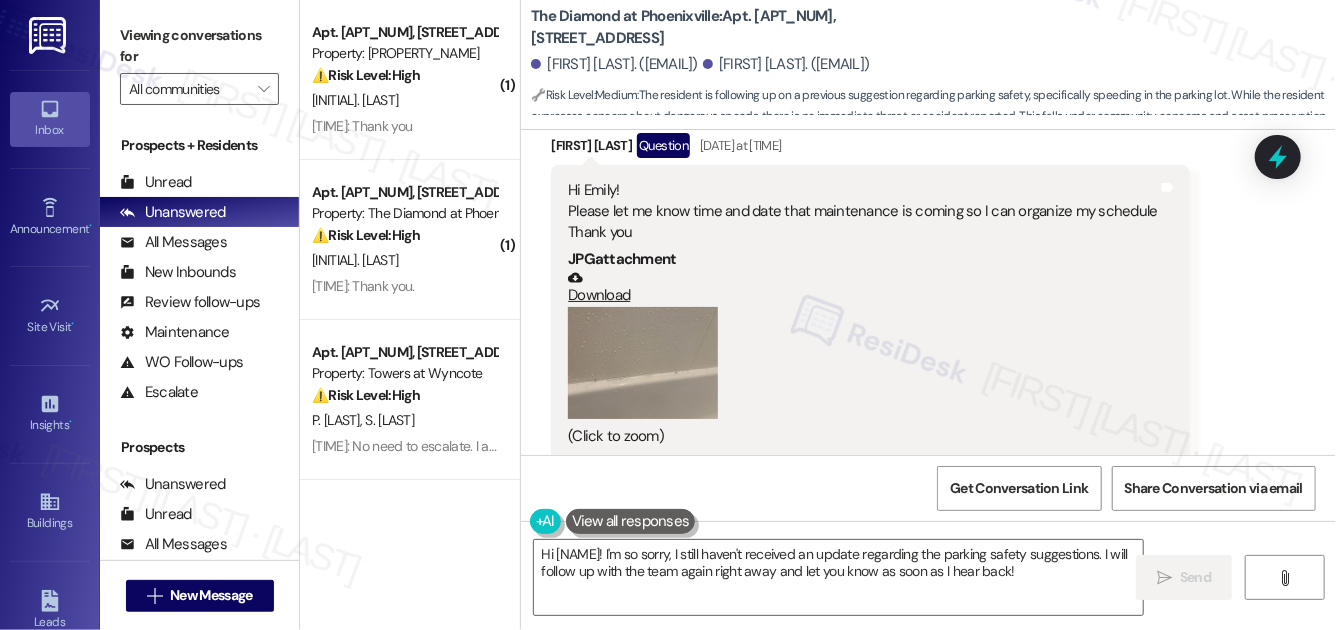 click at bounding box center (643, 363) 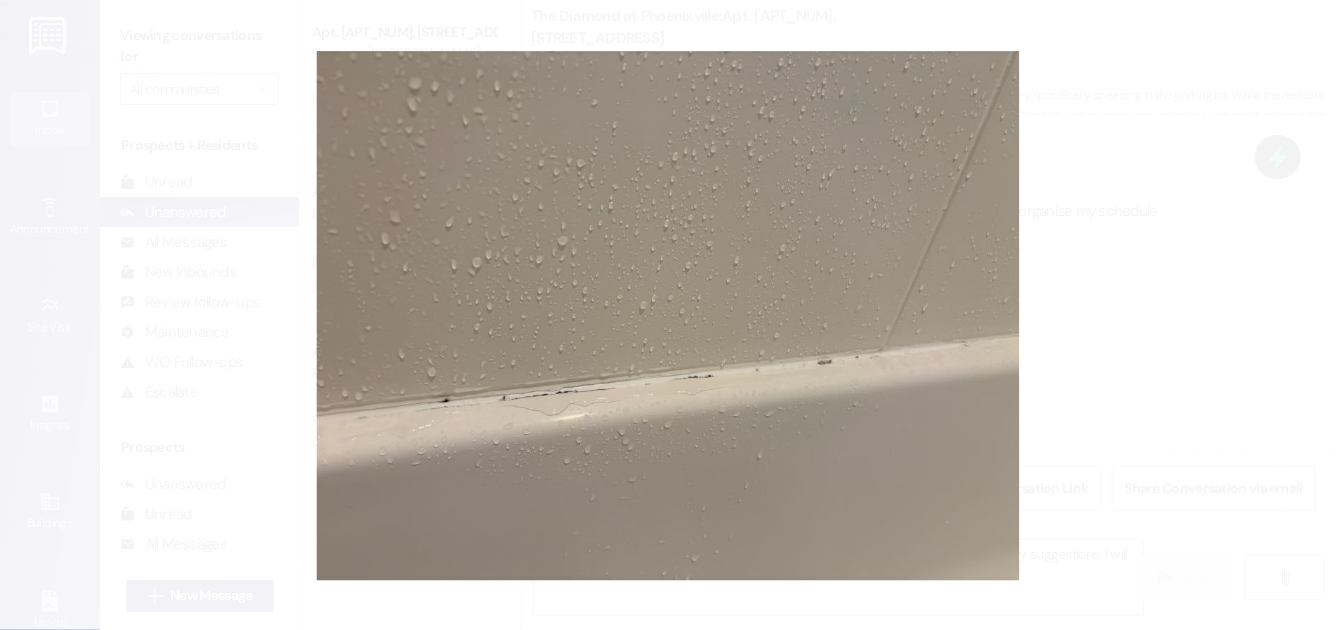 click at bounding box center [668, 315] 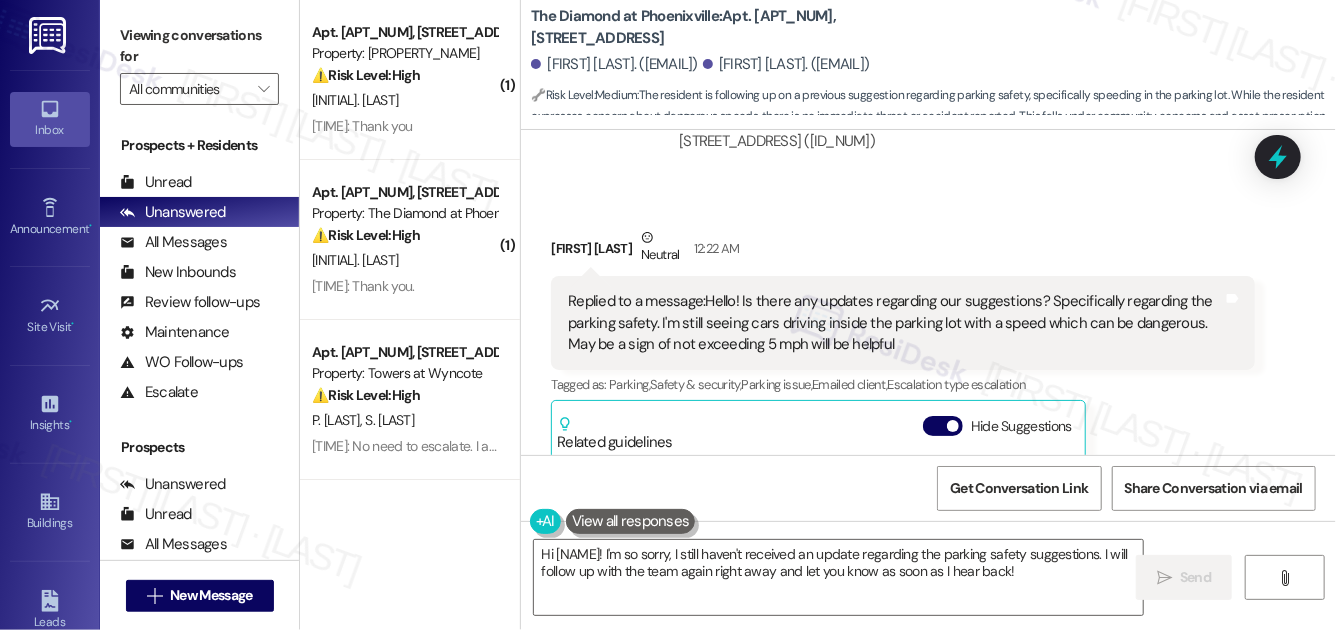 scroll, scrollTop: 11133, scrollLeft: 0, axis: vertical 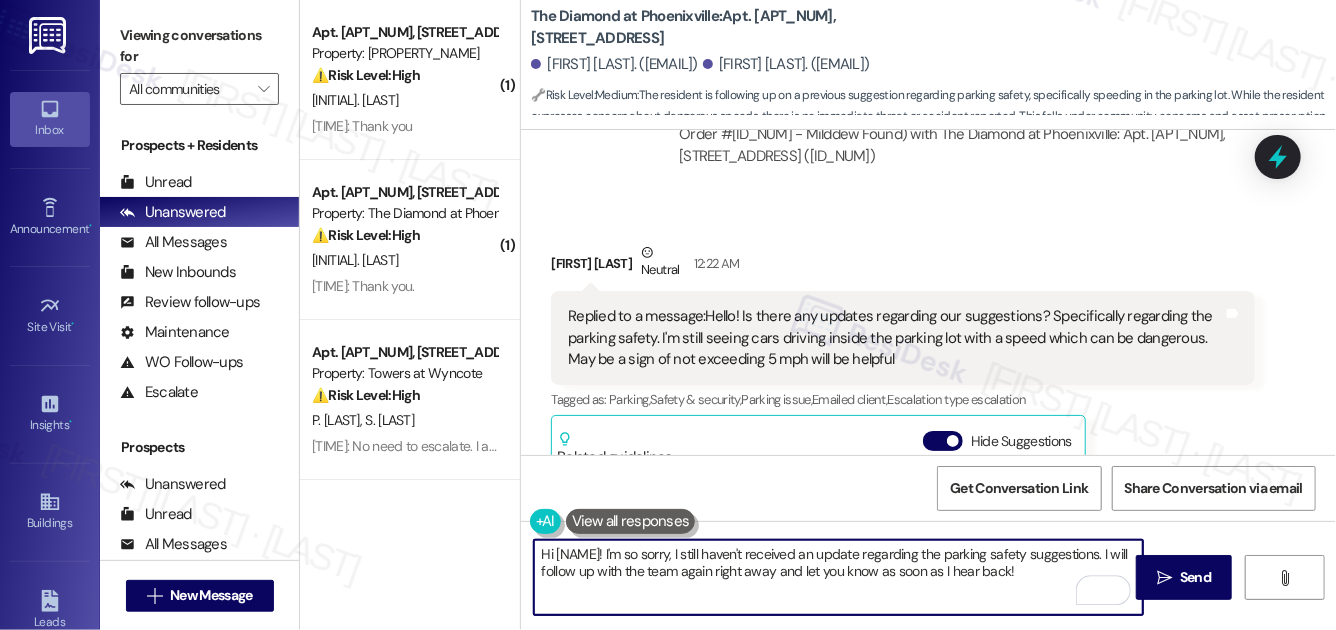 drag, startPoint x: 1027, startPoint y: 570, endPoint x: 653, endPoint y: 553, distance: 374.38617 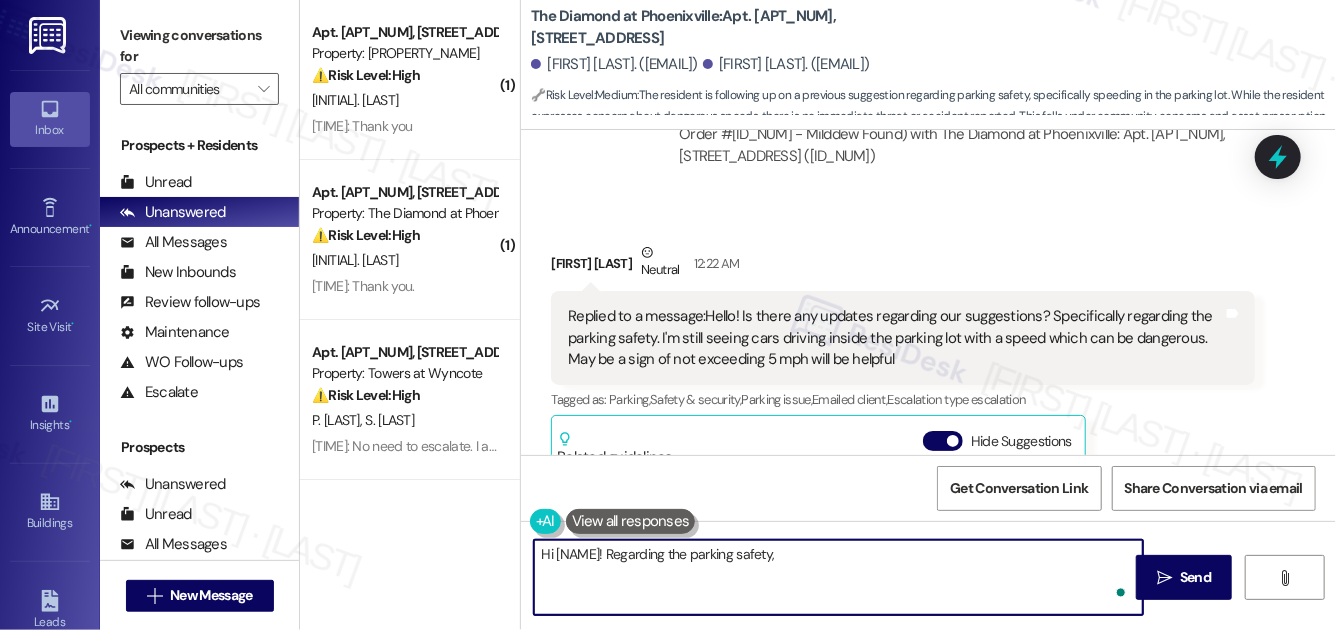 paste on "An email blast was just sent to all resident about garage safety/ driving speeds." 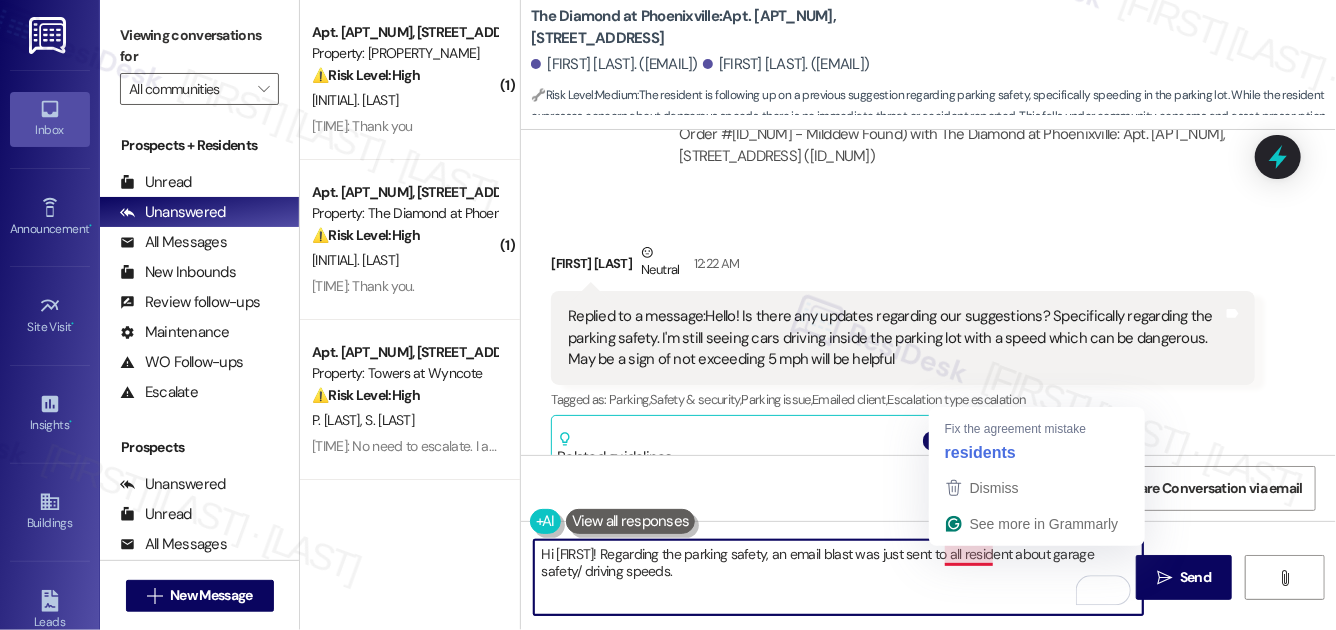 click on "Hi Ivan! Regarding the parking safety, an email blast was just sent to all resident about garage safety/ driving speeds." at bounding box center (838, 577) 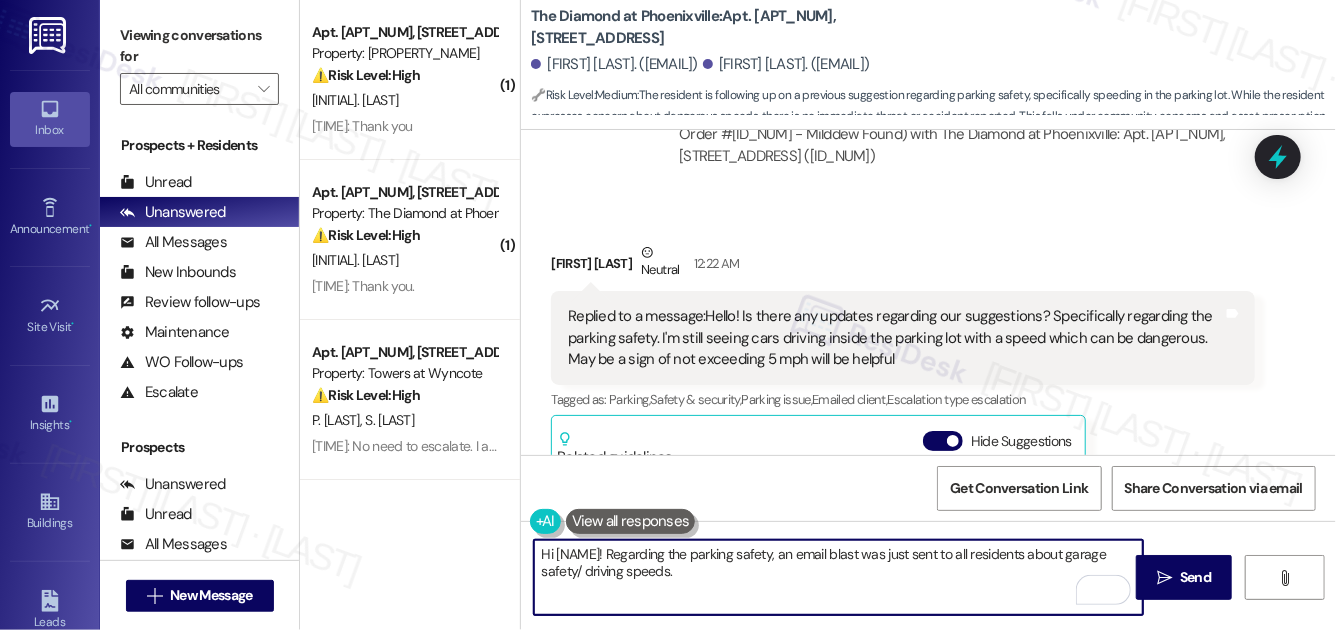 click on "Hi Ivan! Regarding the parking safety, an email blast was just sent to all residents about garage safety/ driving speeds." at bounding box center [838, 577] 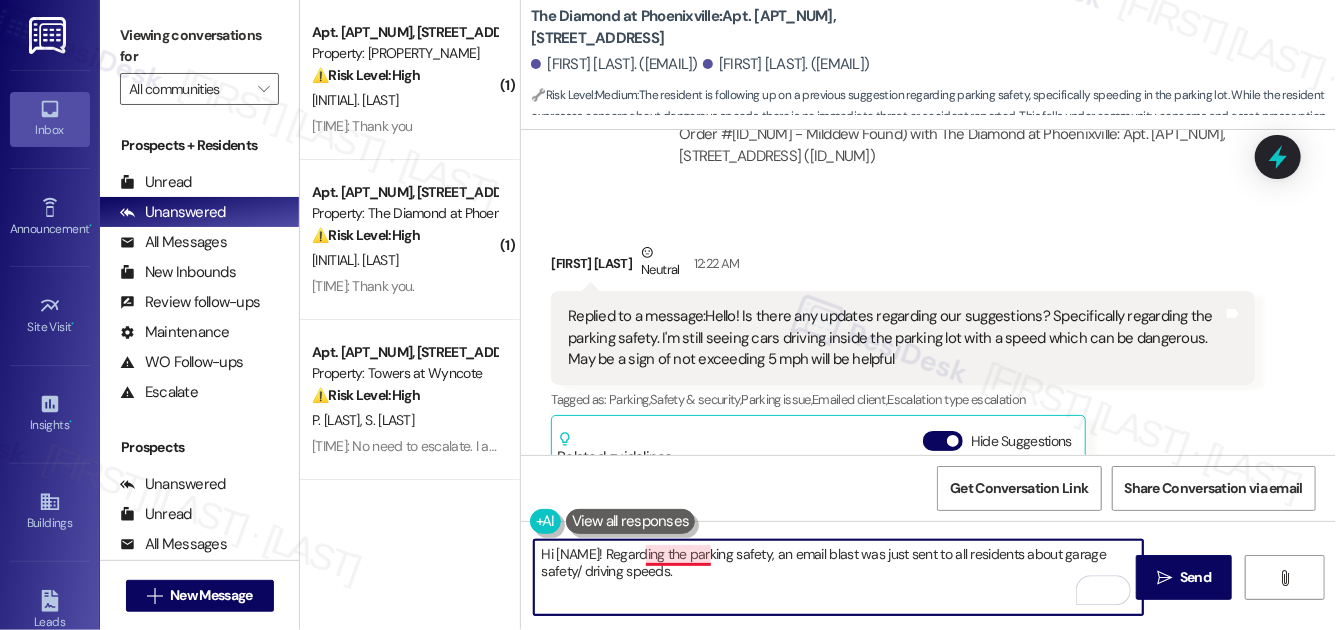 click on "Hi Ivan! Regarding the parking safety, an email blast was just sent to all residents about garage safety/ driving speeds." at bounding box center (838, 577) 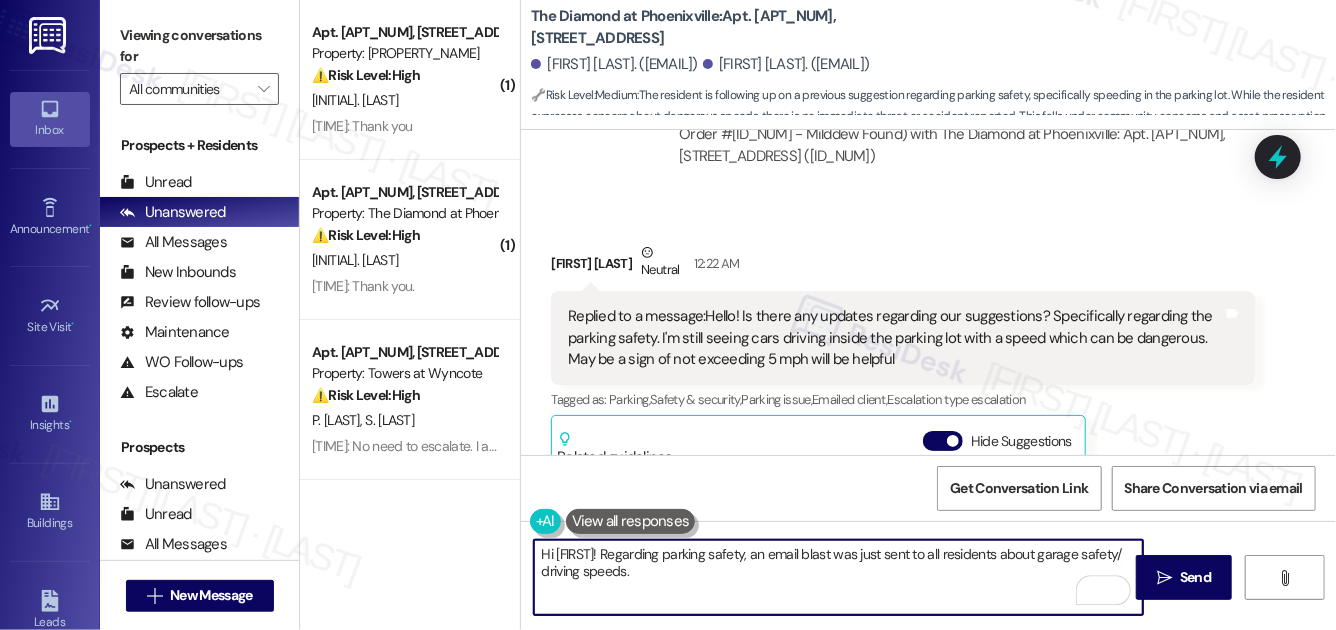 click on "Hi Ivan! Regarding parking safety, an email blast was just sent to all residents about garage safety/ driving speeds." at bounding box center [838, 577] 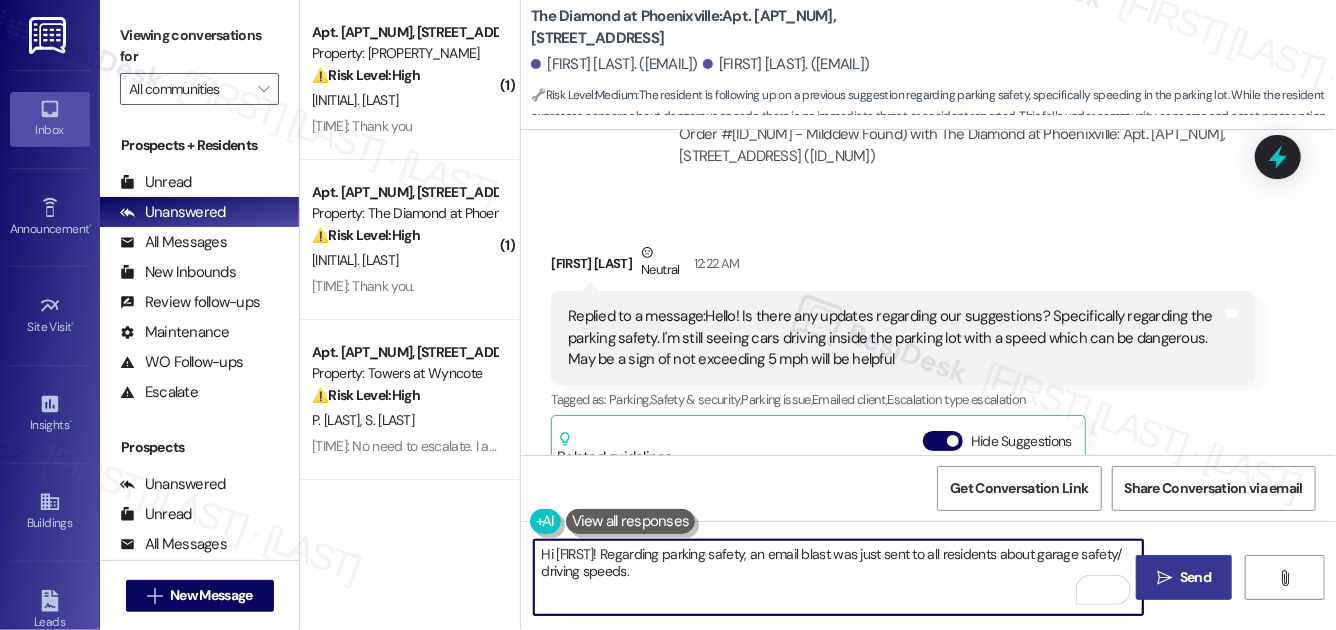 type on "Hi Ivan! Regarding parking safety, an email blast was just sent to all residents about garage safety/ driving speeds." 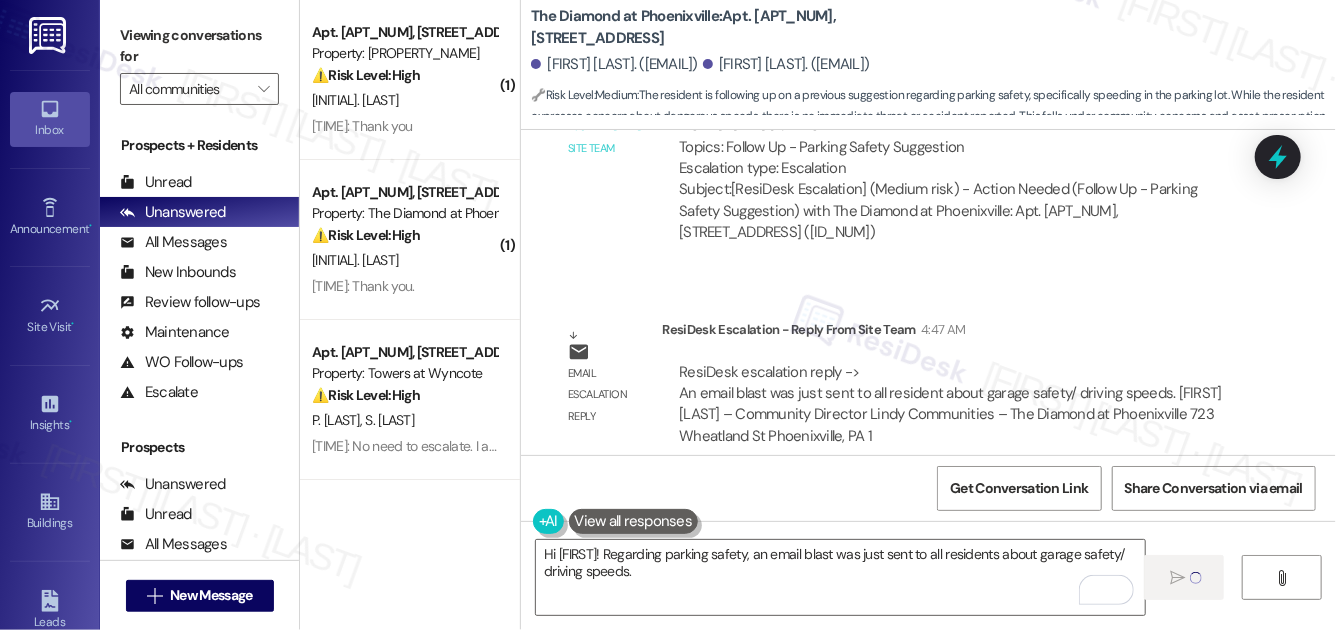 type 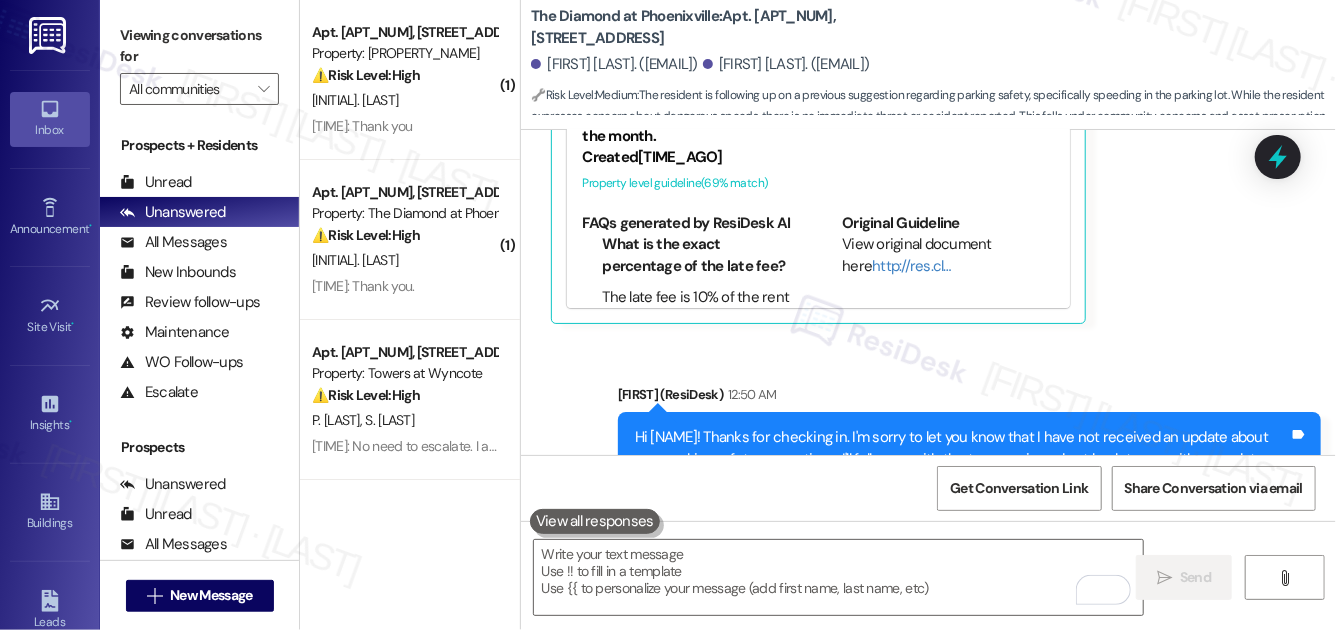 scroll, scrollTop: 11417, scrollLeft: 0, axis: vertical 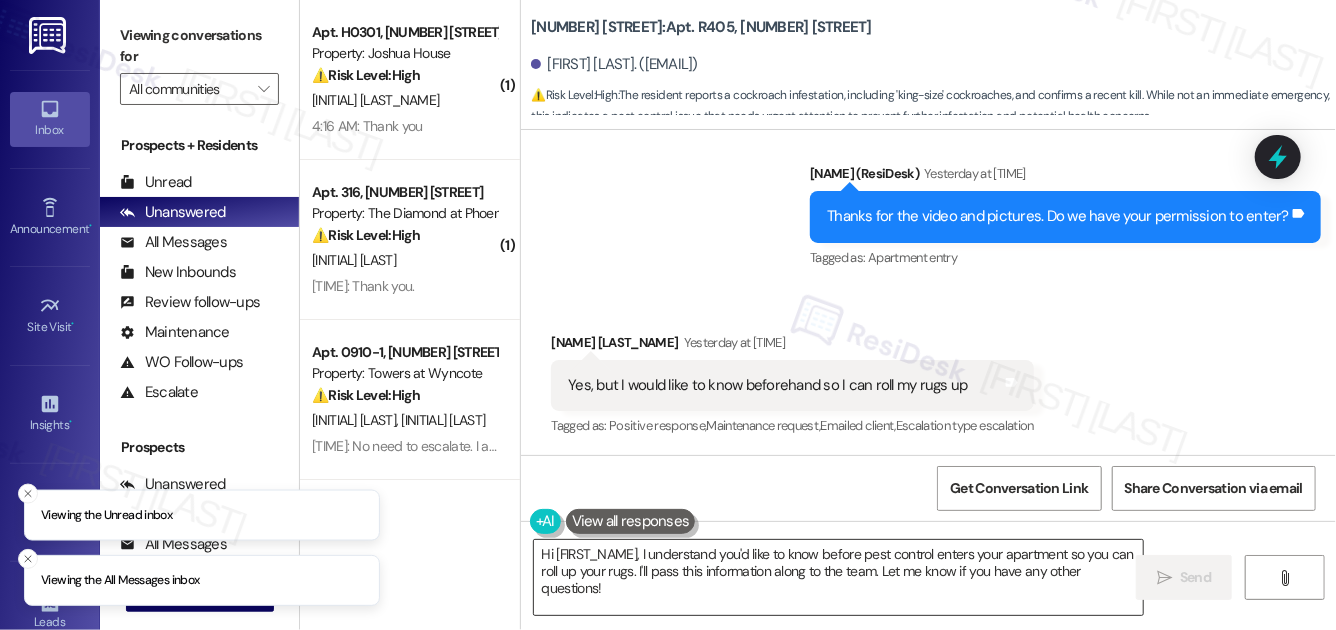 click on "Hi [FIRST_NAME], I understand you'd like to know before pest control enters your apartment so you can roll up your rugs. I'll pass this information along to the team. Let me know if you have any other questions!" at bounding box center (838, 577) 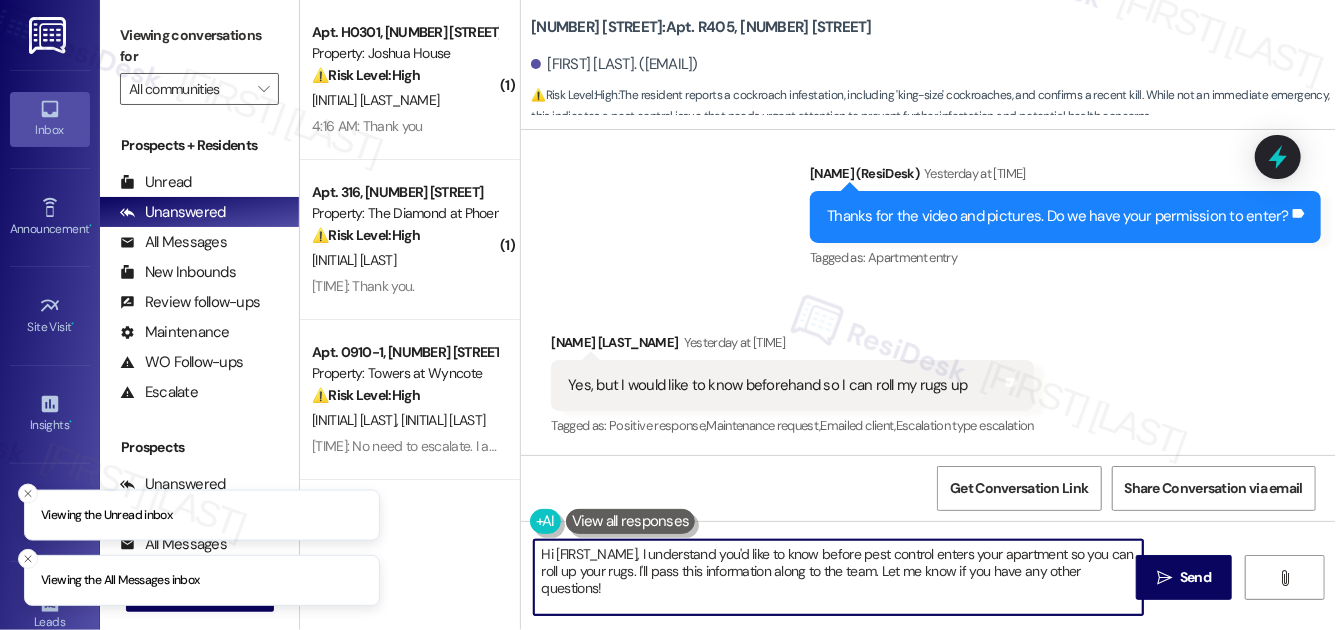 click on "Hi [FIRST_NAME], I understand you'd like to know before pest control enters your apartment so you can roll up your rugs. I'll pass this information along to the team. Let me know if you have any other questions!" at bounding box center [838, 577] 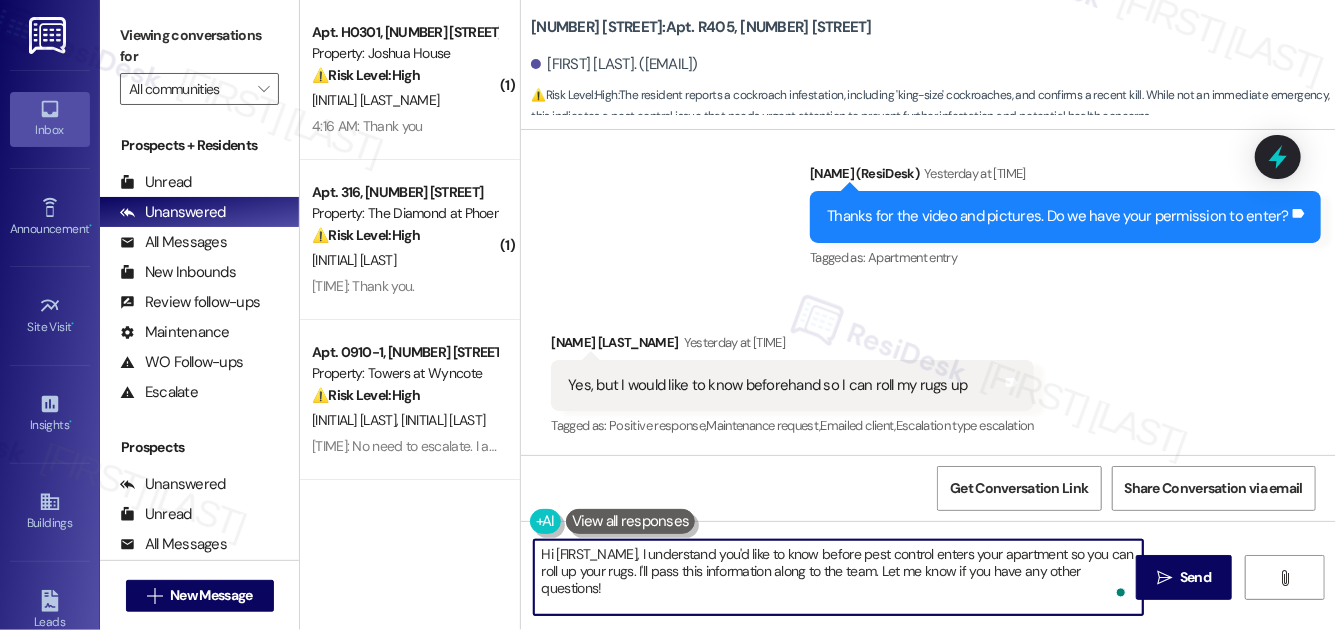 paste on "[RESIDENT'S NAME], just letting you know that your apartment has been listed for extermination next week. Please let us know if you have any questions or specific concerns." 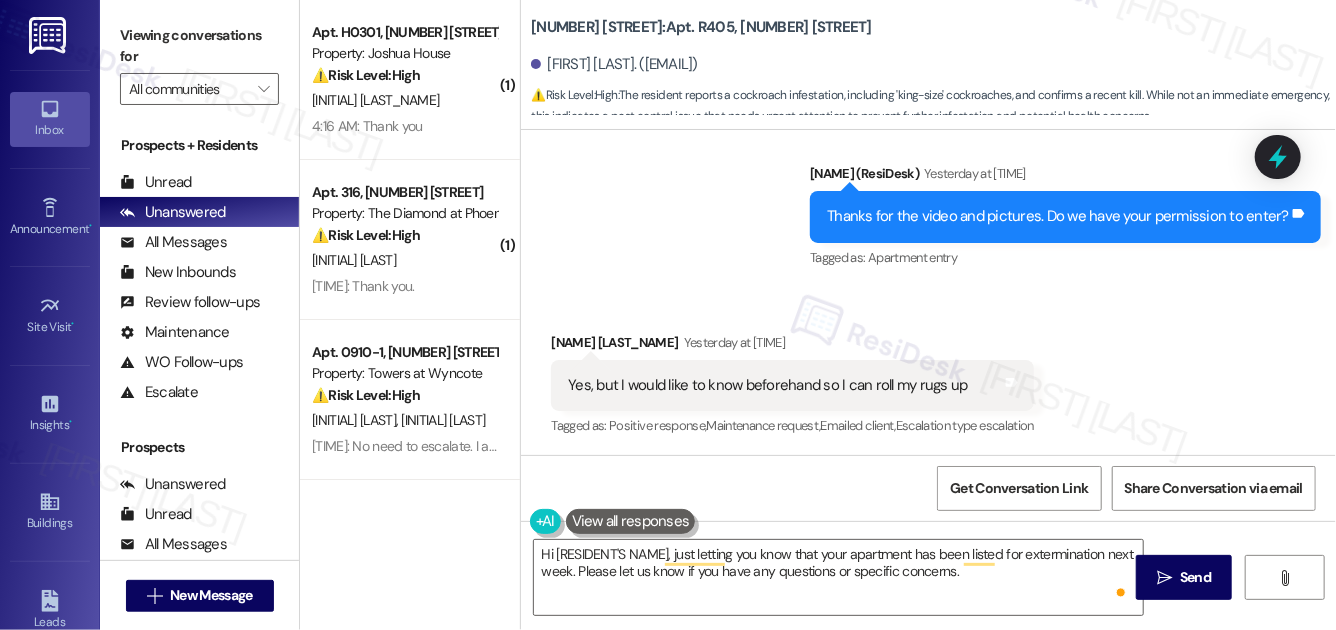 click on "[FIRST] [LAST] Yesterday at [TIME]" at bounding box center (792, 346) 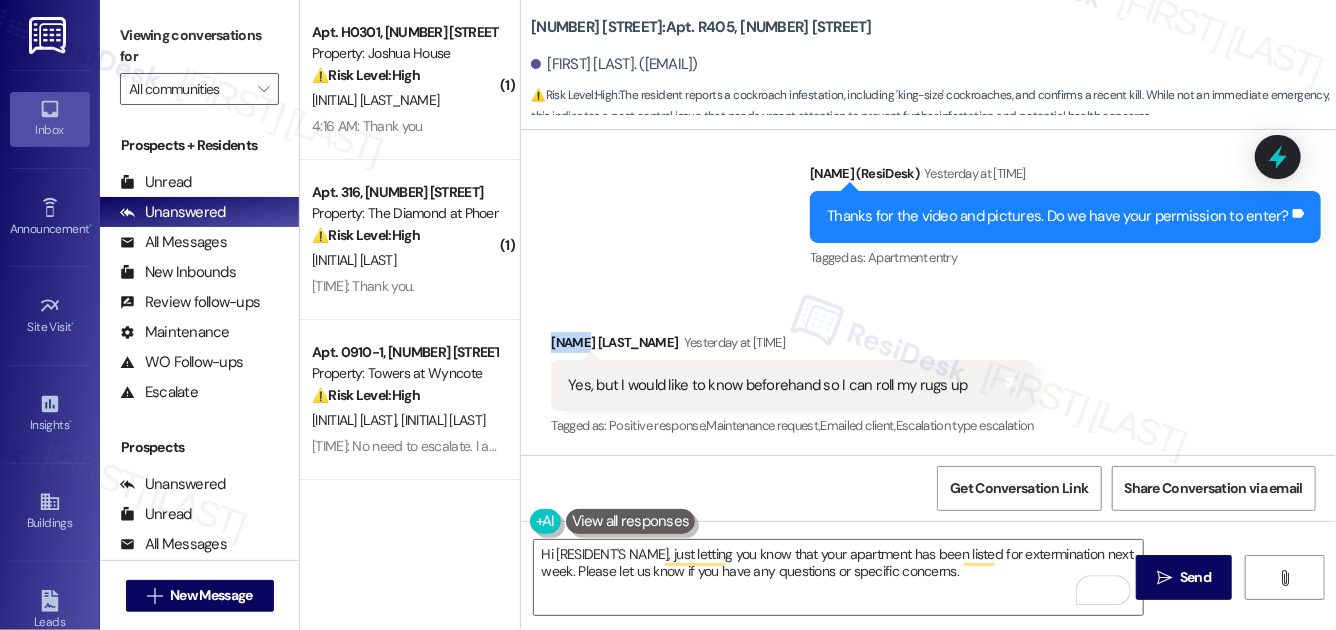 copy on "[FIRST]" 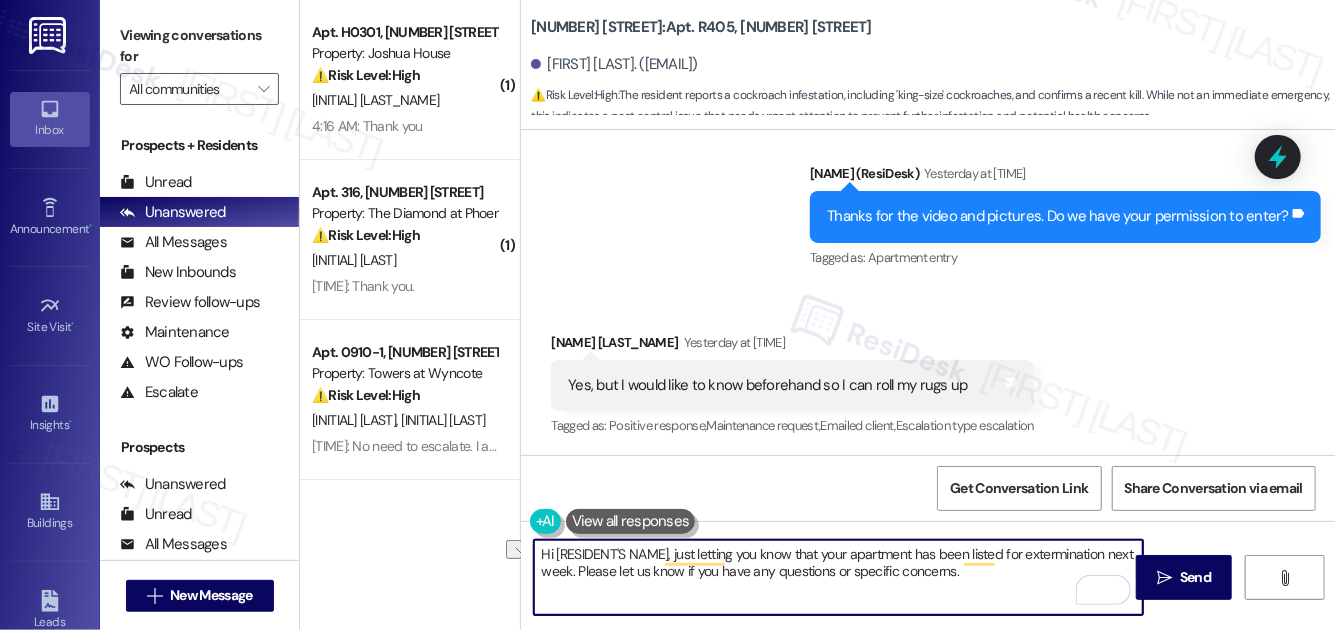 drag, startPoint x: 659, startPoint y: 557, endPoint x: 557, endPoint y: 555, distance: 102.01961 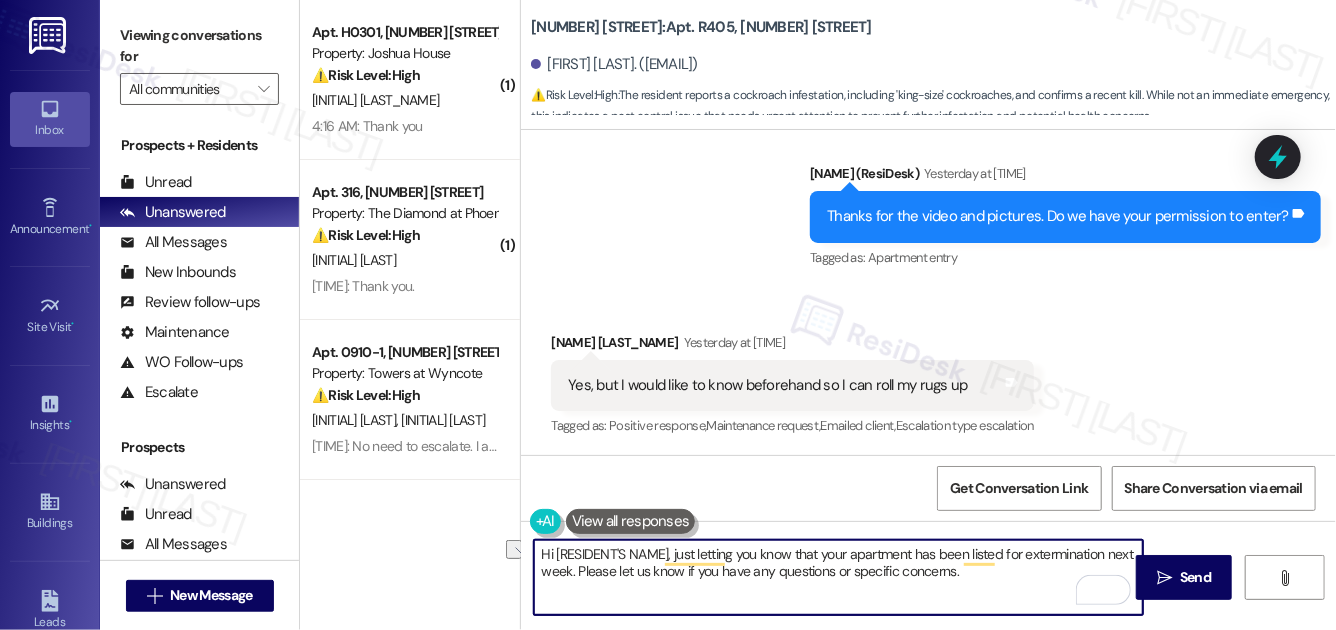paste on "Diana" 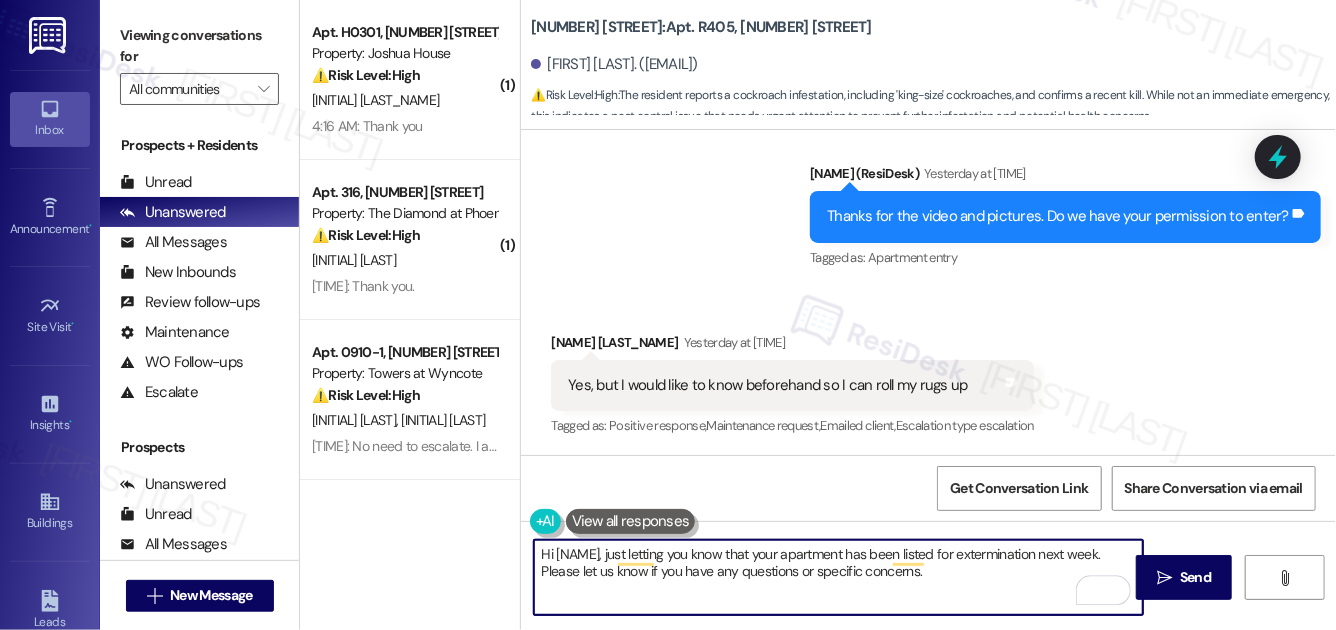 click on "Hi Diana, just letting you know that your apartment has been listed for extermination next week. Please let us know if you have any questions or specific concerns." at bounding box center (838, 577) 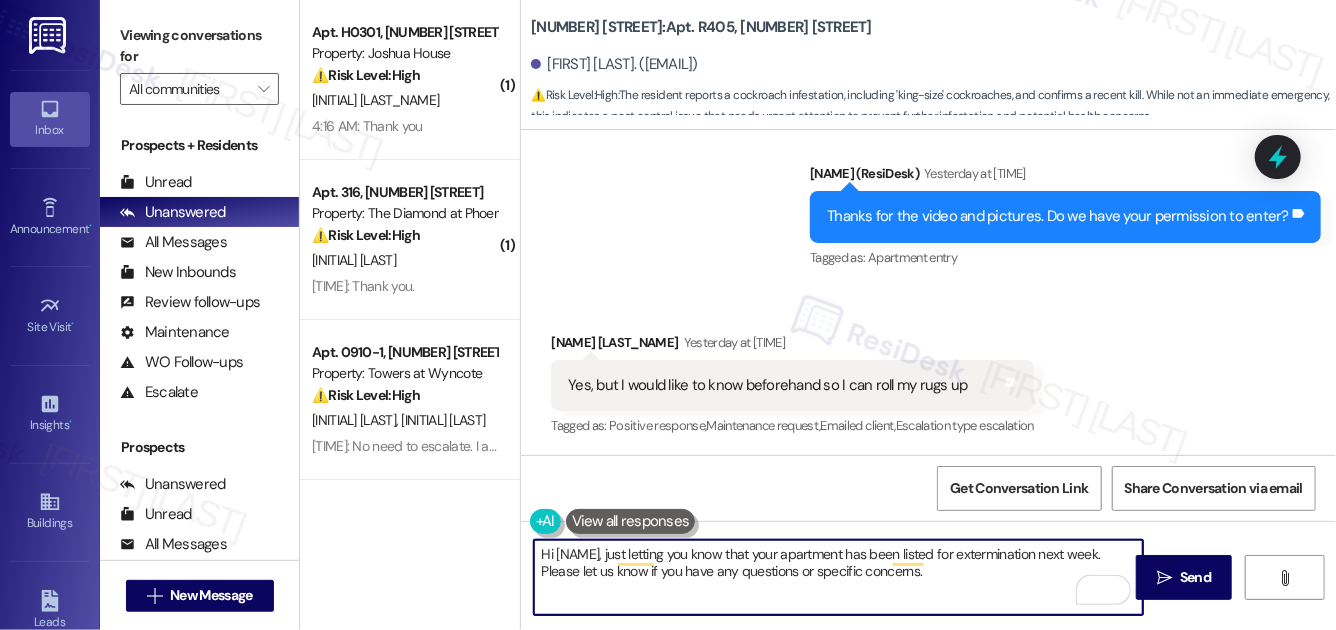 click on "Hi Diana, just letting you know that your apartment has been listed for extermination next week. Please let us know if you have any questions or specific concerns." at bounding box center [838, 577] 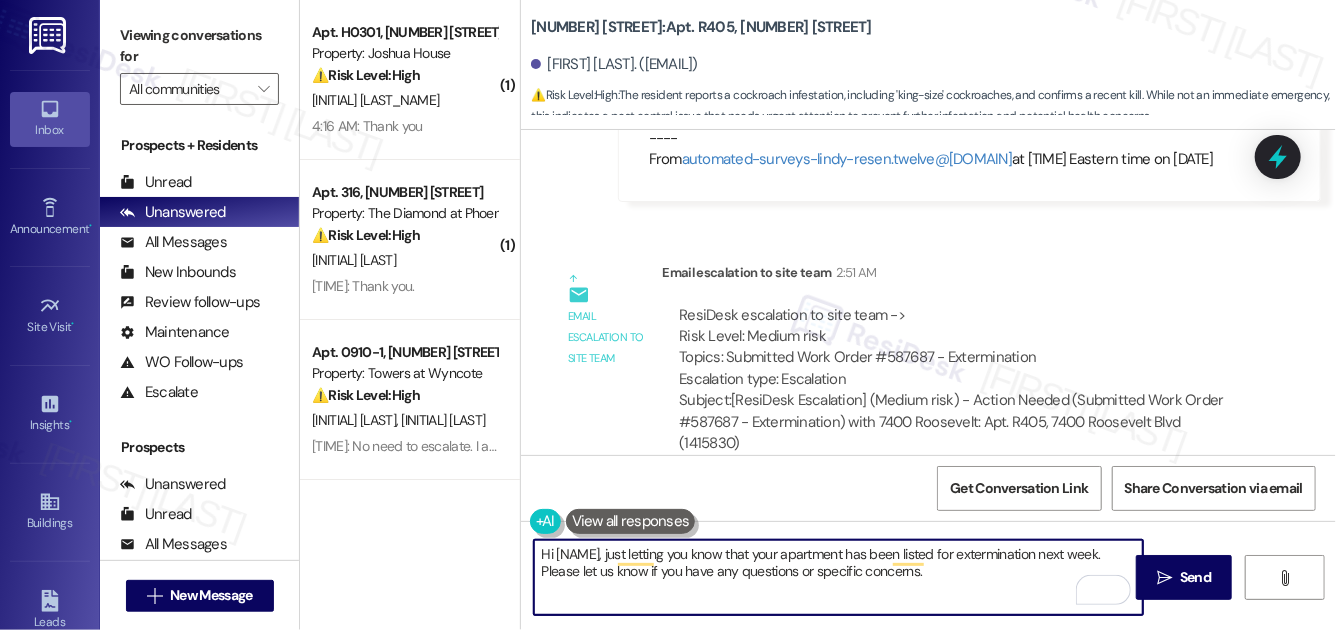 scroll, scrollTop: 6086, scrollLeft: 0, axis: vertical 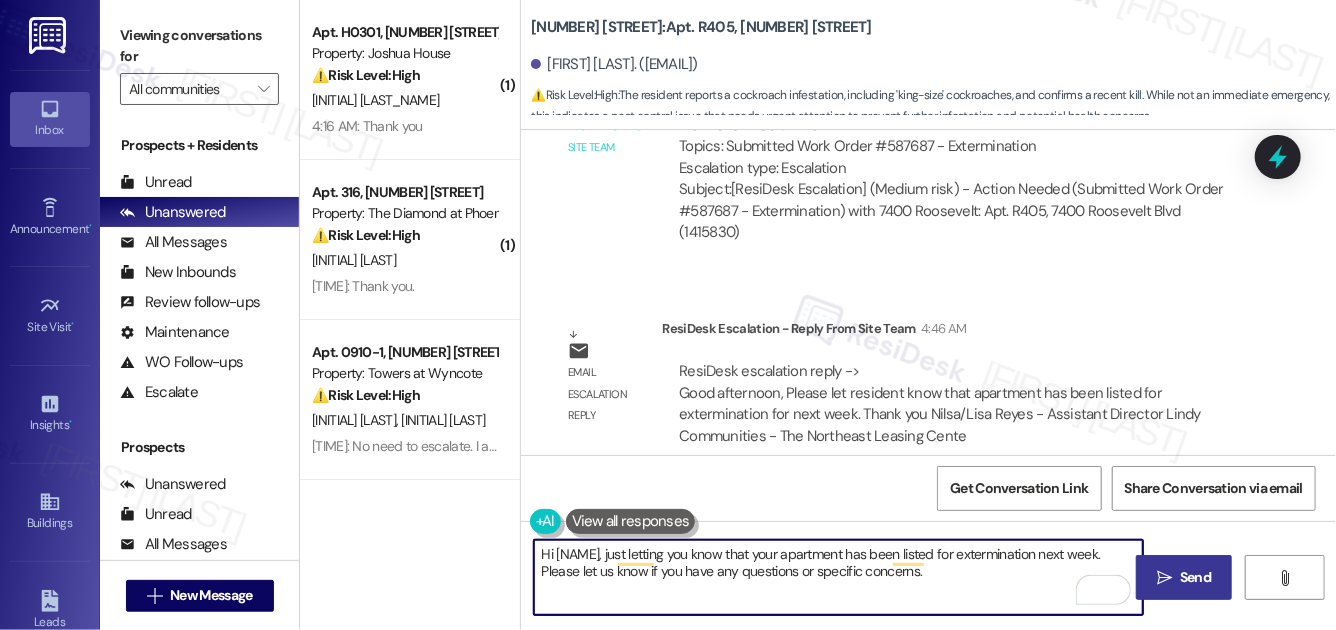 type on "Hi Diana, just letting you know that your apartment has been listed for extermination next week. Please let us know if you have any questions or specific concerns." 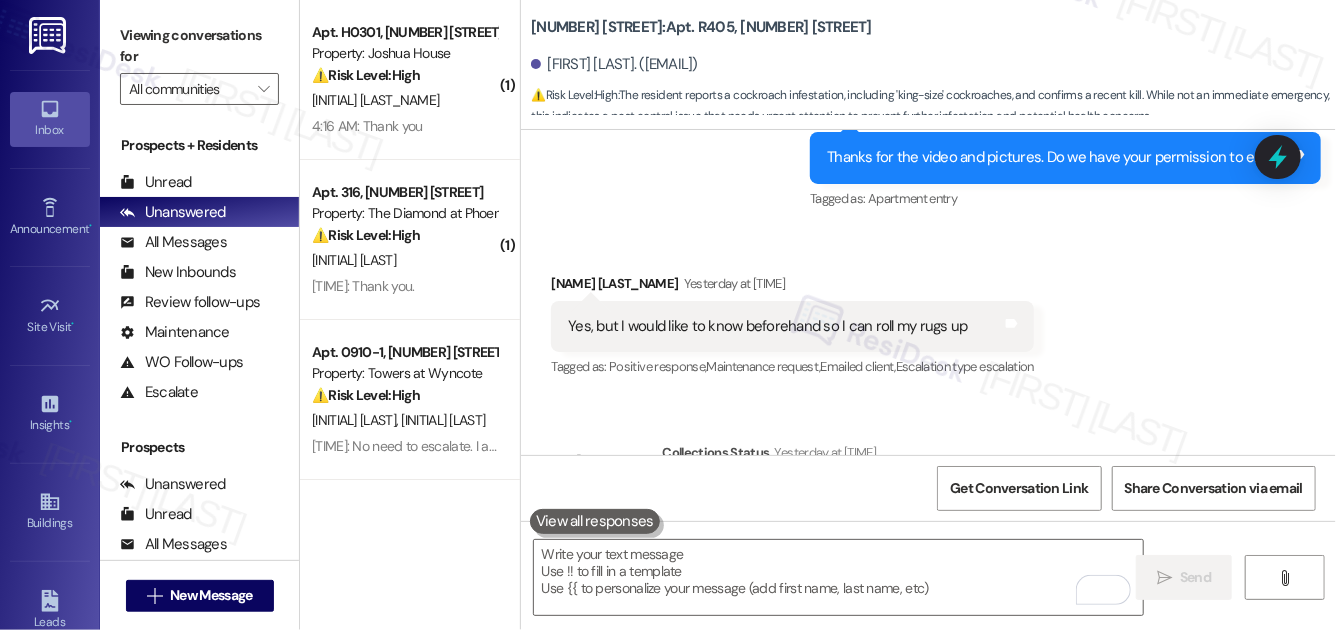 scroll, scrollTop: 5050, scrollLeft: 0, axis: vertical 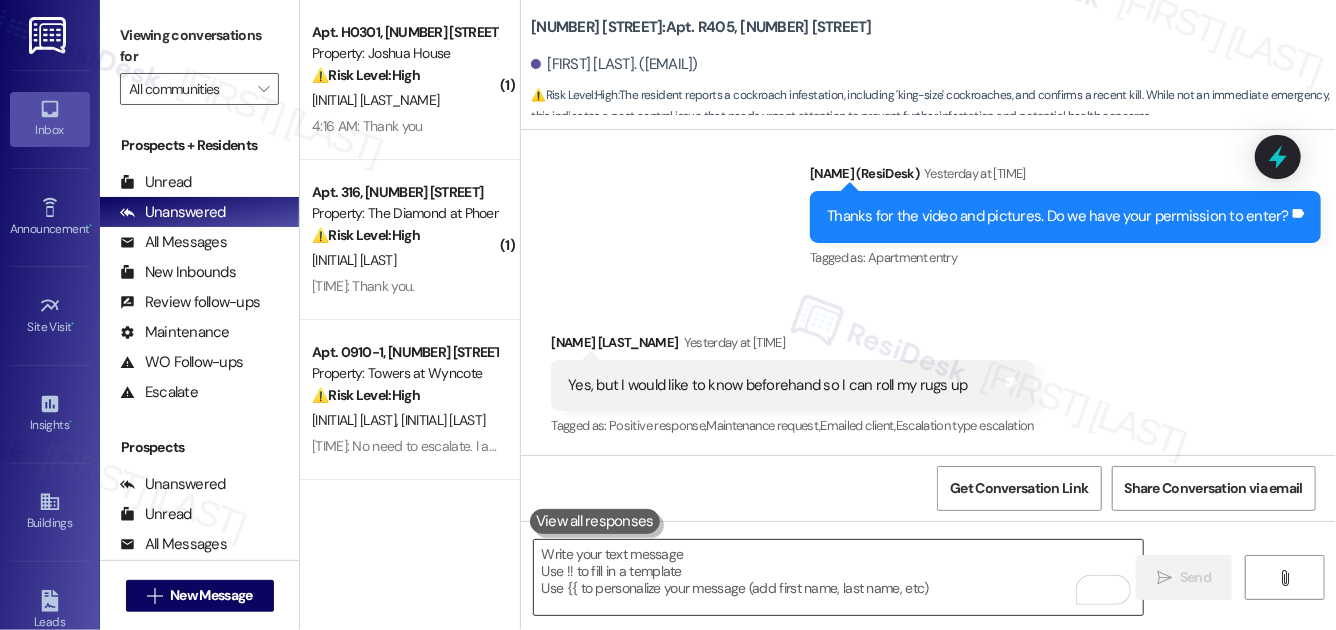 click at bounding box center (838, 577) 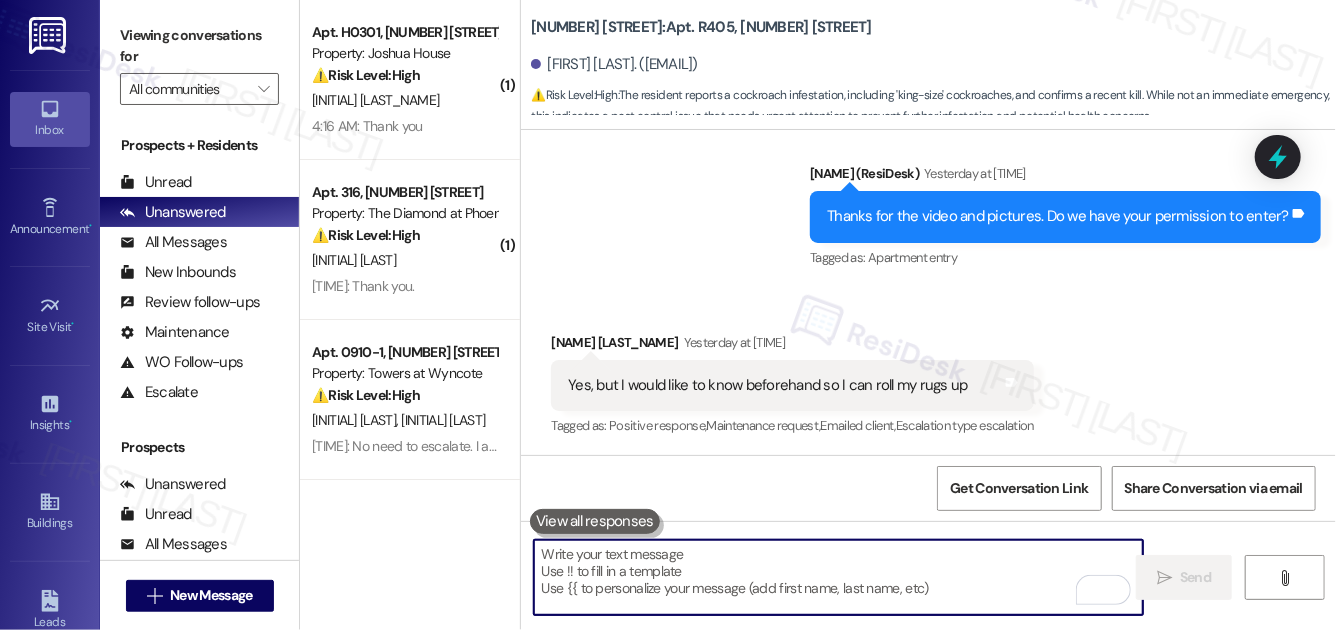 paste on "Hi [Resident's Name], an acknowledgement notice was mailed to your current address on July 9, 2025. If you haven't received it, please let us know and we’ll be happy to email you a copy." 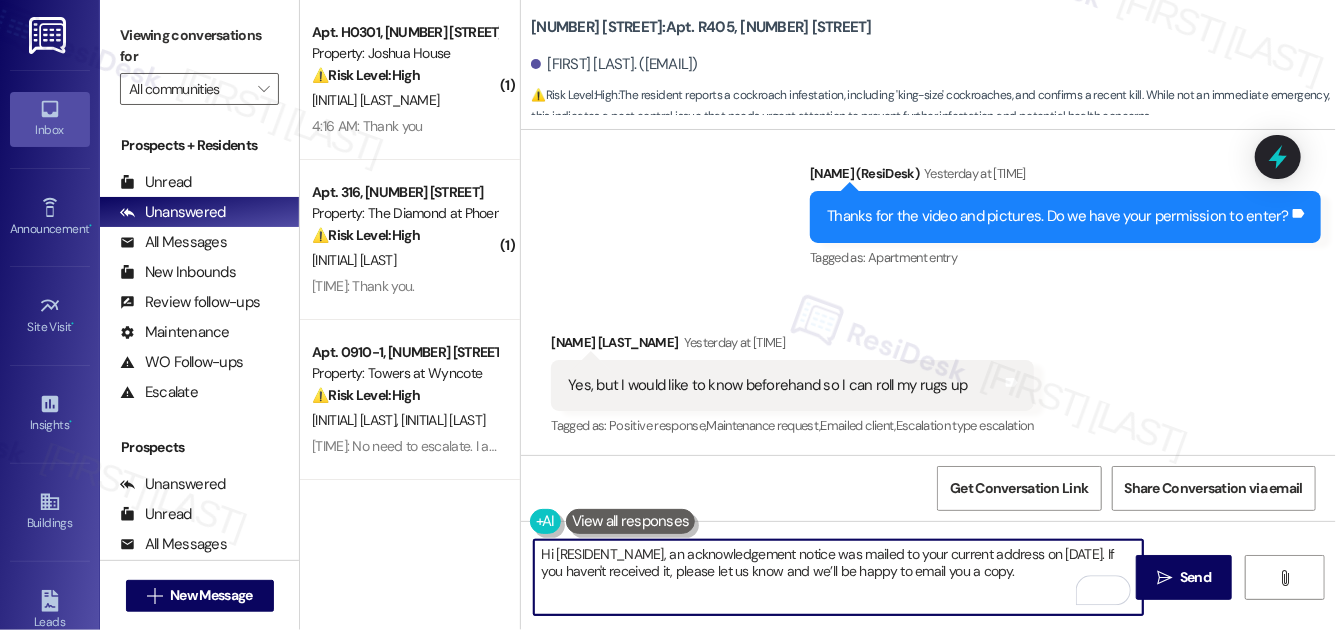 click on "Diana Miller Yesterday at 4:06 AM" at bounding box center [792, 346] 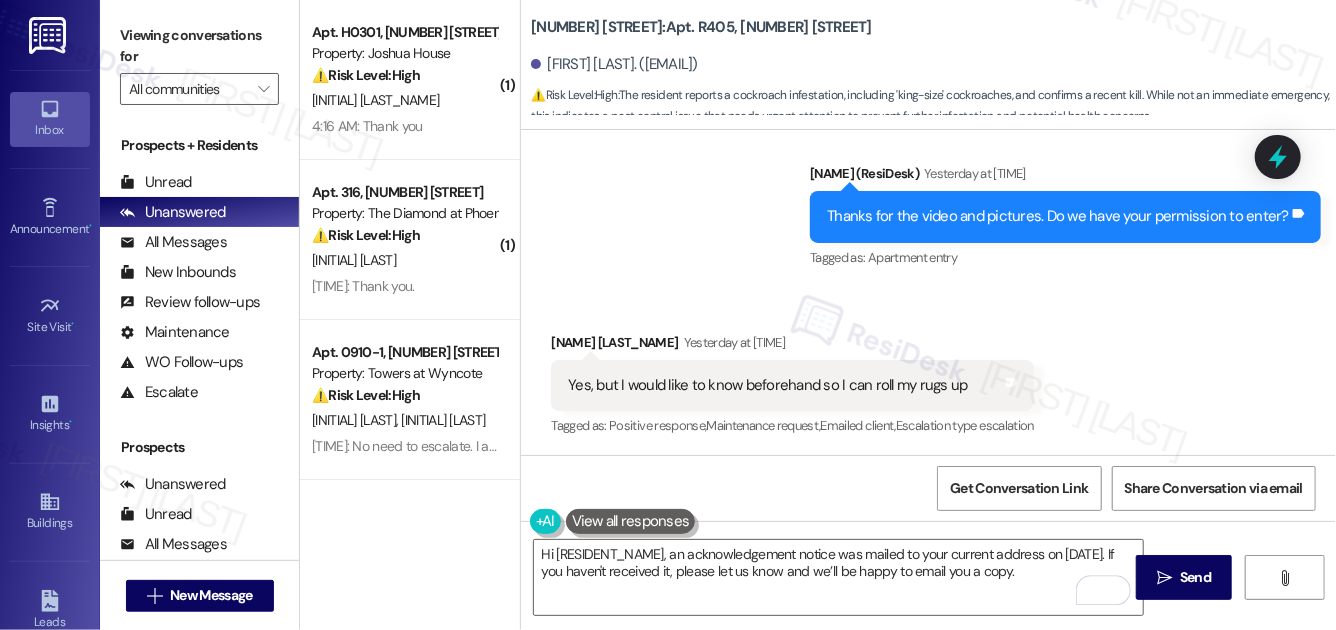 click on "Diana Miller Yesterday at 4:06 AM" at bounding box center (792, 346) 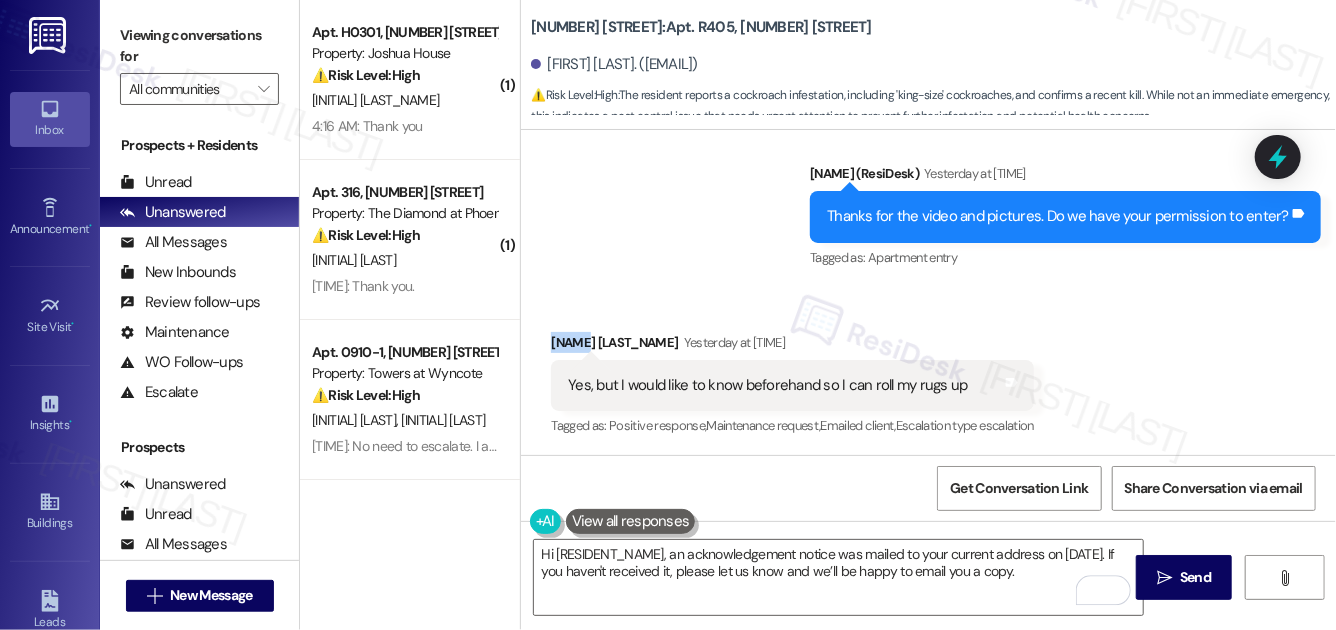copy on "Diana" 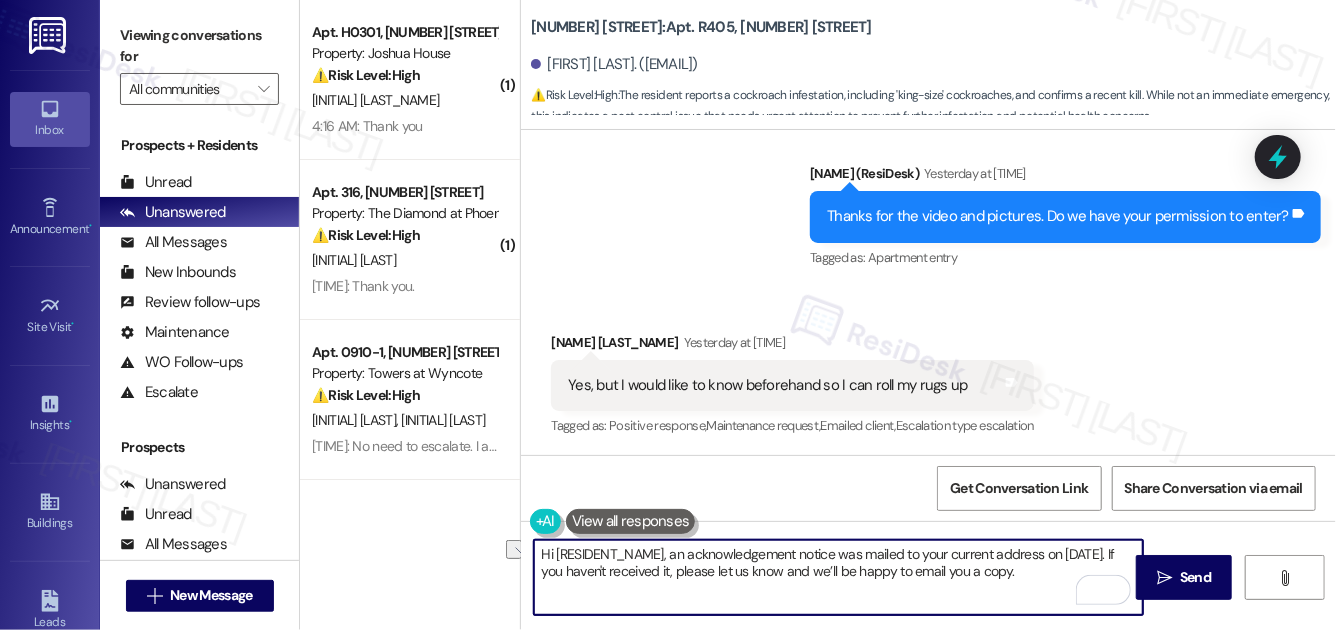 drag, startPoint x: 555, startPoint y: 555, endPoint x: 659, endPoint y: 554, distance: 104.00481 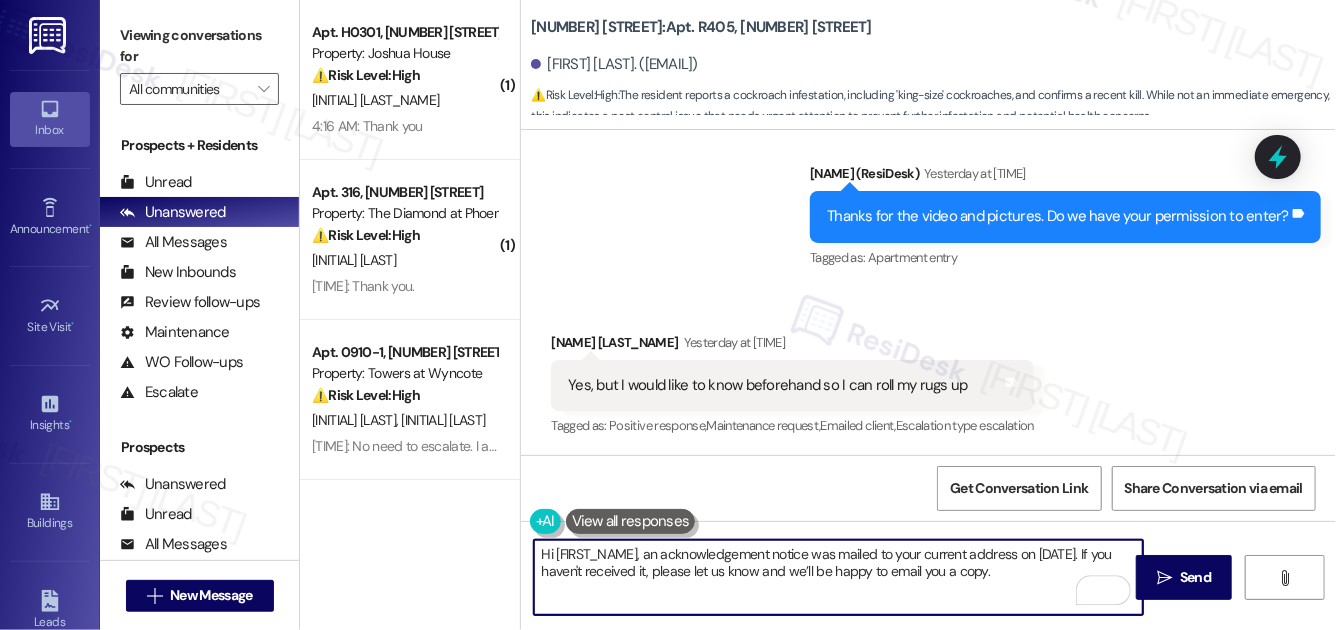 click on "Hi Diana, an acknowledgement notice was mailed to your current address on July 9, 2025. If you haven't received it, please let us know and we’ll be happy to email you a copy." at bounding box center (838, 577) 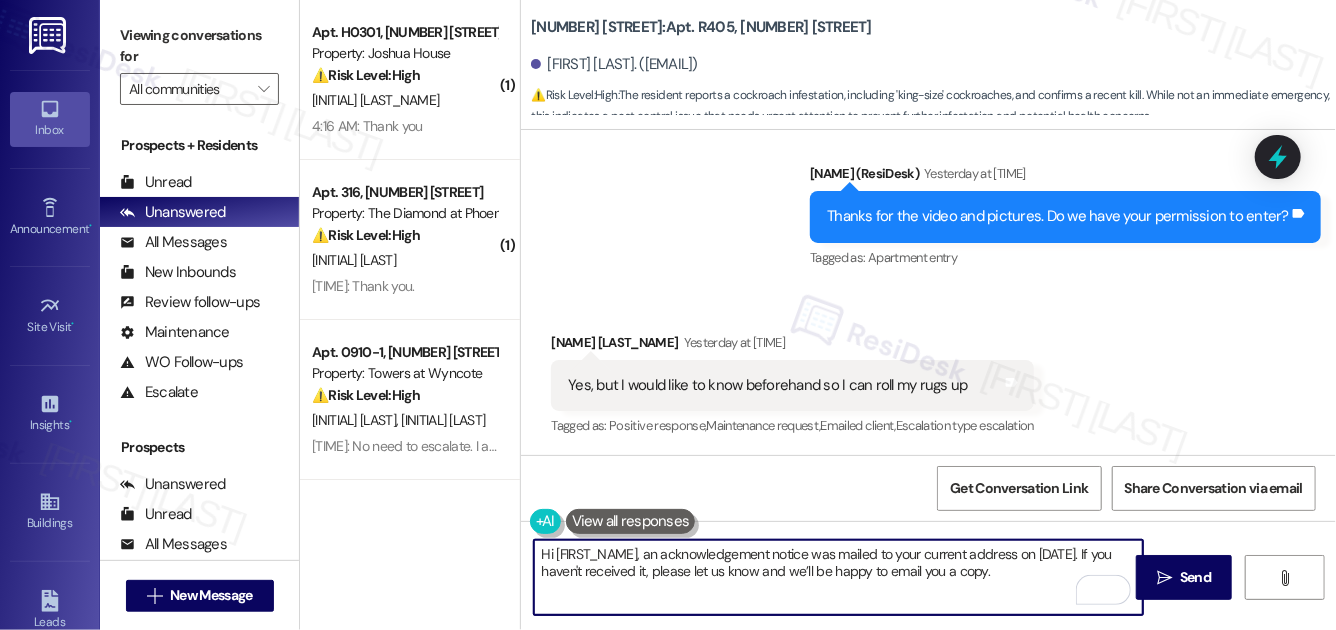 click on "Hi Diana, an acknowledgement notice was mailed to your current address on July 9, 2025. If you haven't received it, please let us know and we’ll be happy to email you a copy." at bounding box center (838, 577) 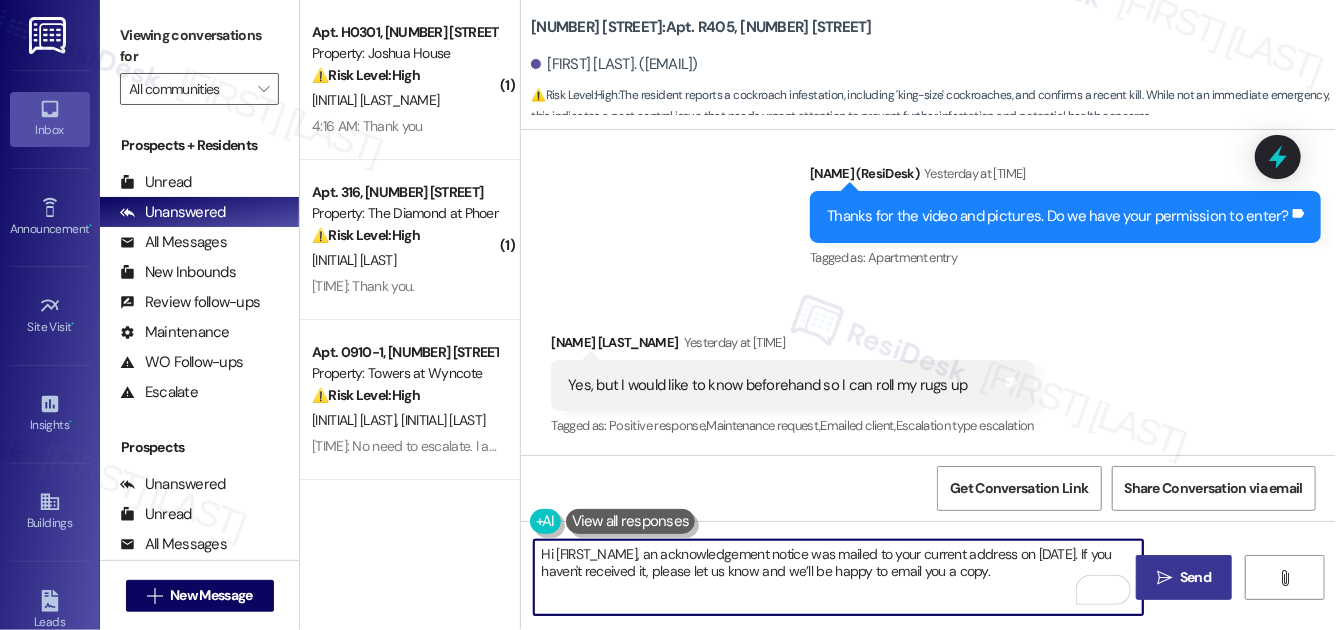 type on "Hi Diana, an acknowledgement notice was mailed to your current address on July 9, 2025. If you haven't received it, please let us know and we’ll be happy to email you a copy." 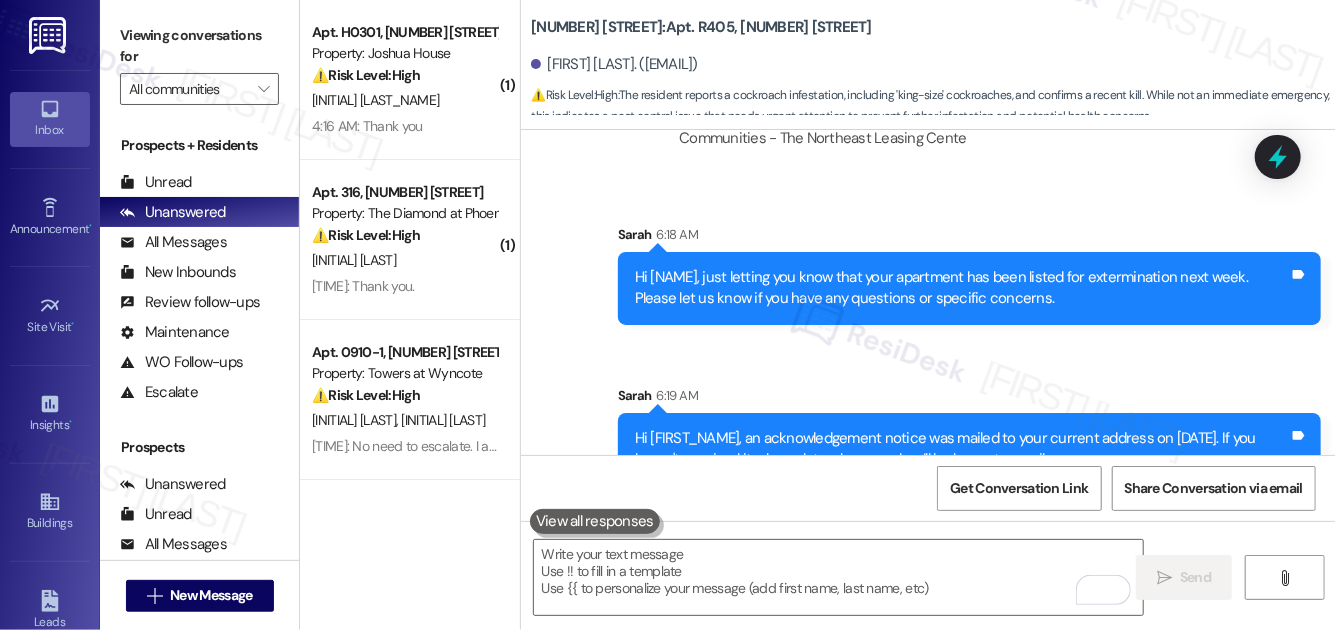 scroll, scrollTop: 6408, scrollLeft: 0, axis: vertical 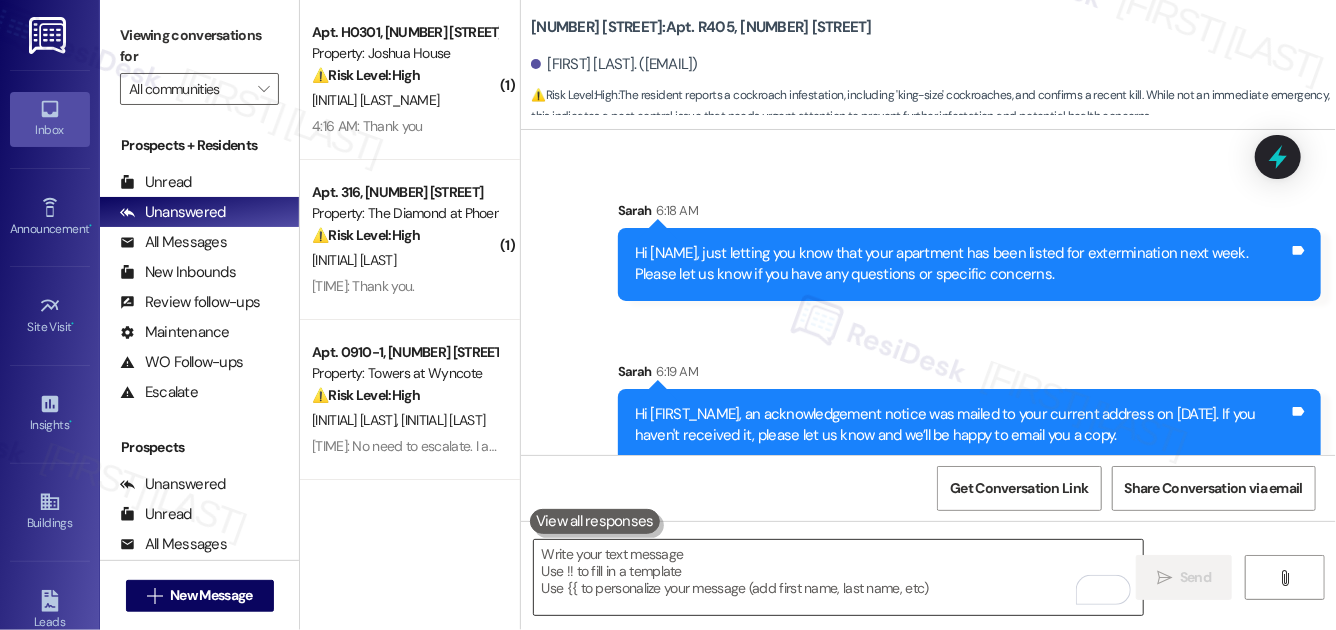 click at bounding box center [838, 577] 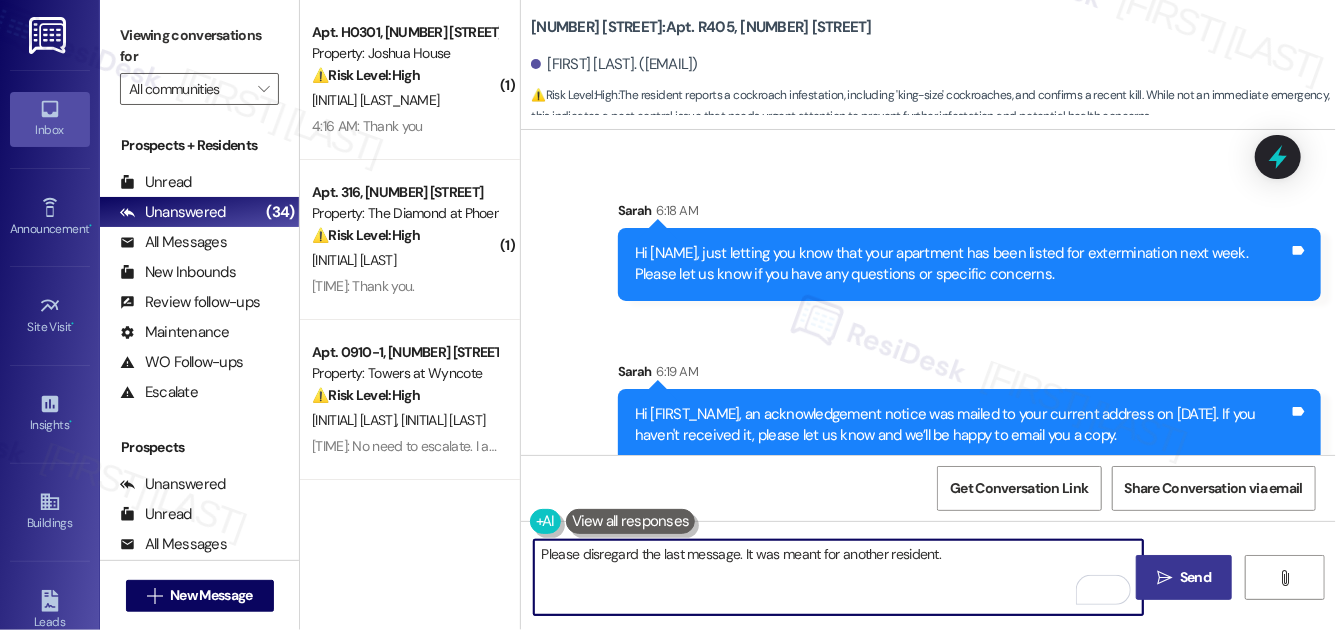 type on "Please disregard the last message. It was meant for another resident." 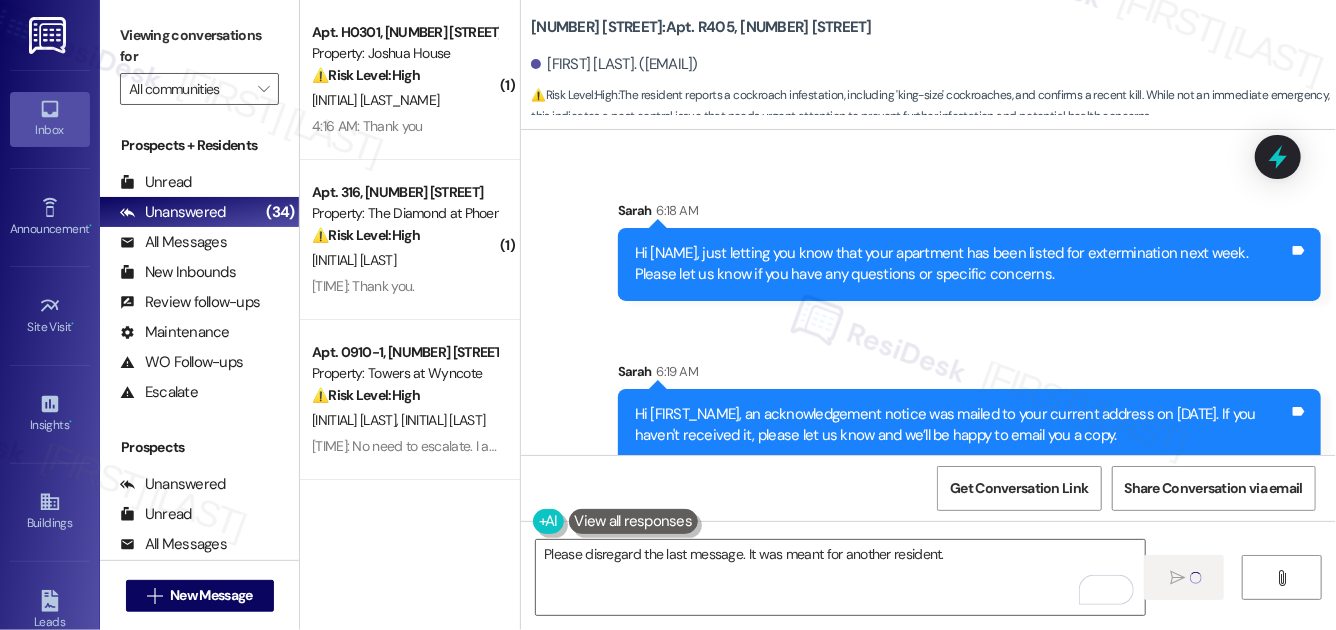 type 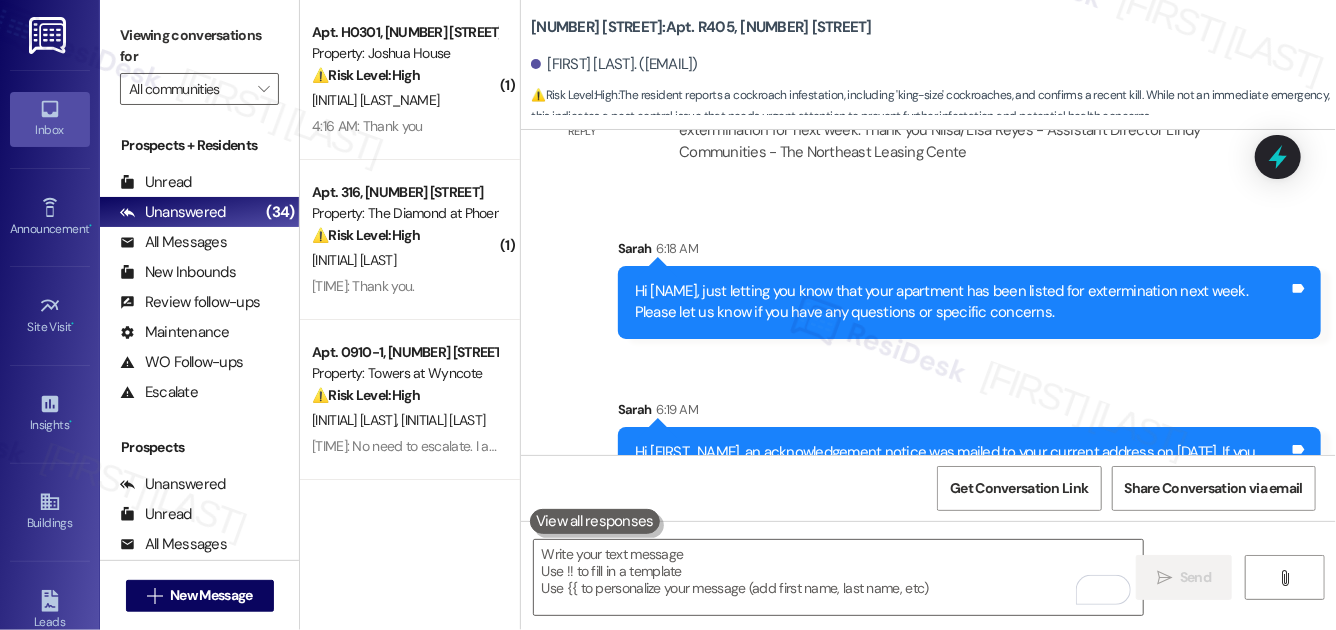 scroll, scrollTop: 6547, scrollLeft: 0, axis: vertical 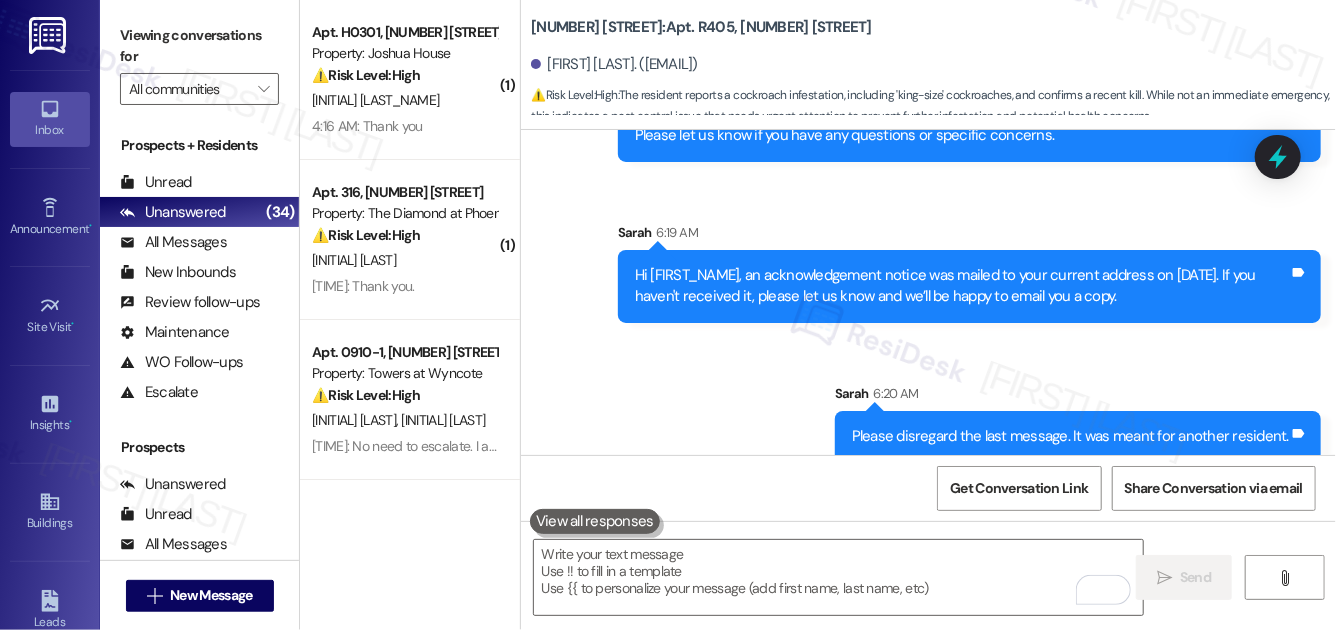click on "Hi Diana, an acknowledgement notice was mailed to your current address on July 9, 2025. If you haven't received it, please let us know and we’ll be happy to email you a copy." at bounding box center [962, 286] 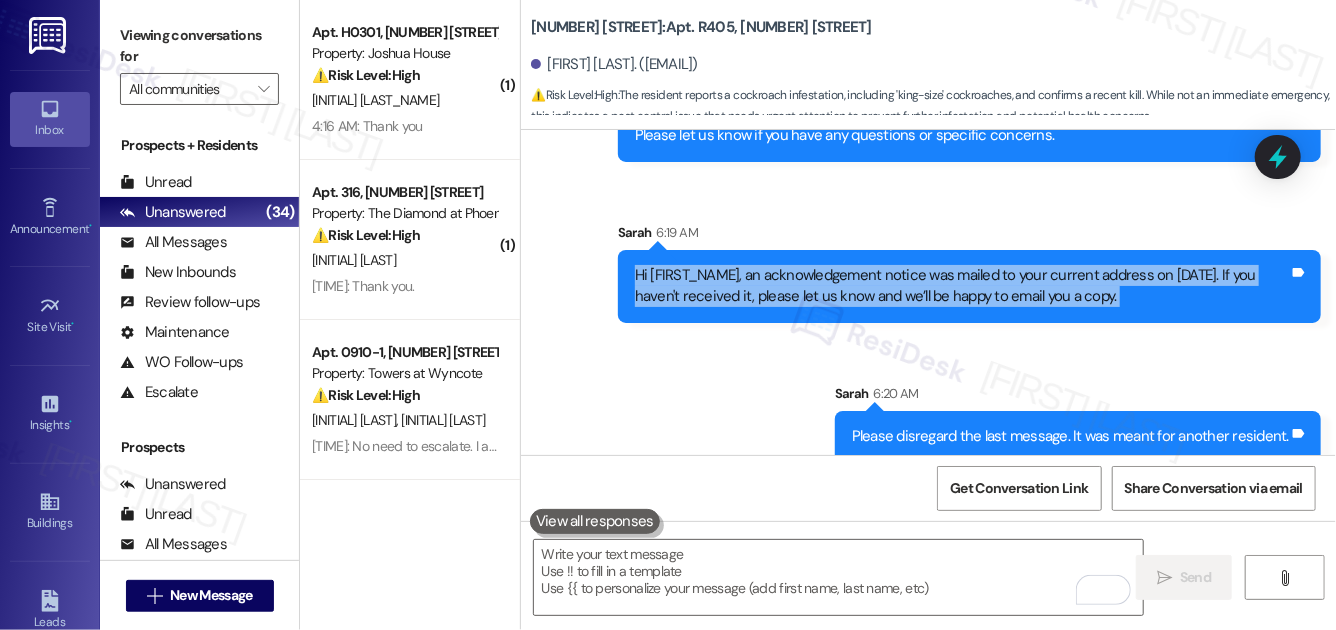 click on "Hi Diana, an acknowledgement notice was mailed to your current address on July 9, 2025. If you haven't received it, please let us know and we’ll be happy to email you a copy." at bounding box center [962, 286] 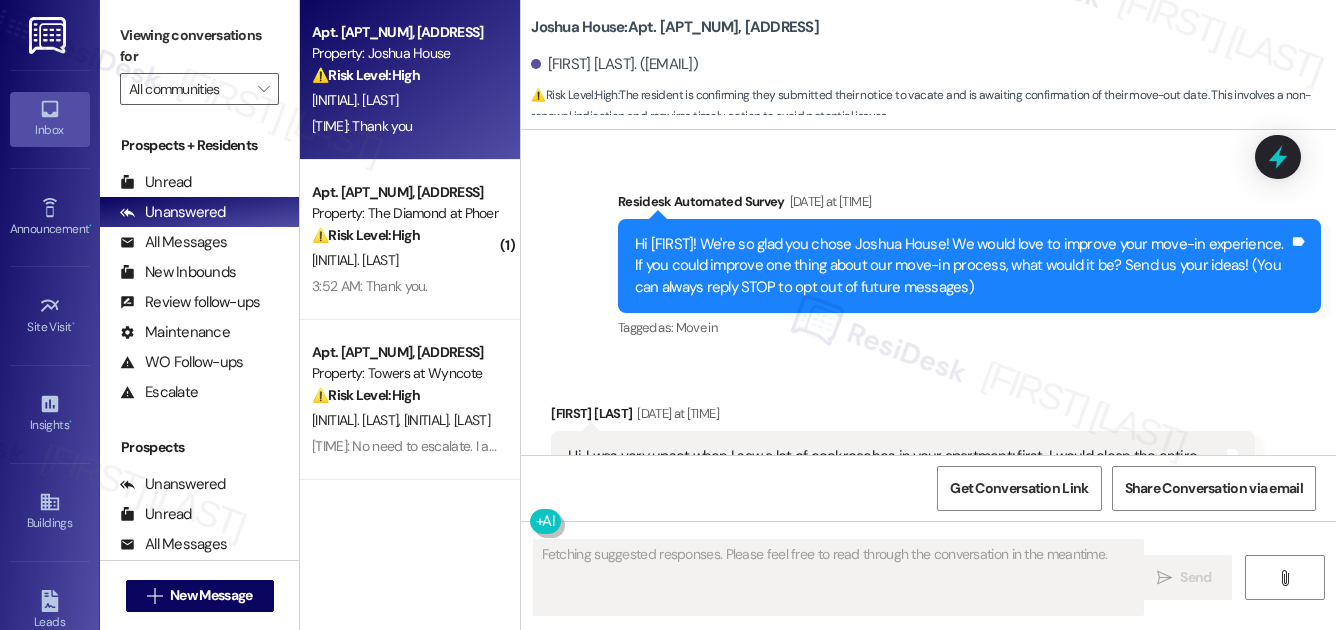 scroll, scrollTop: 0, scrollLeft: 0, axis: both 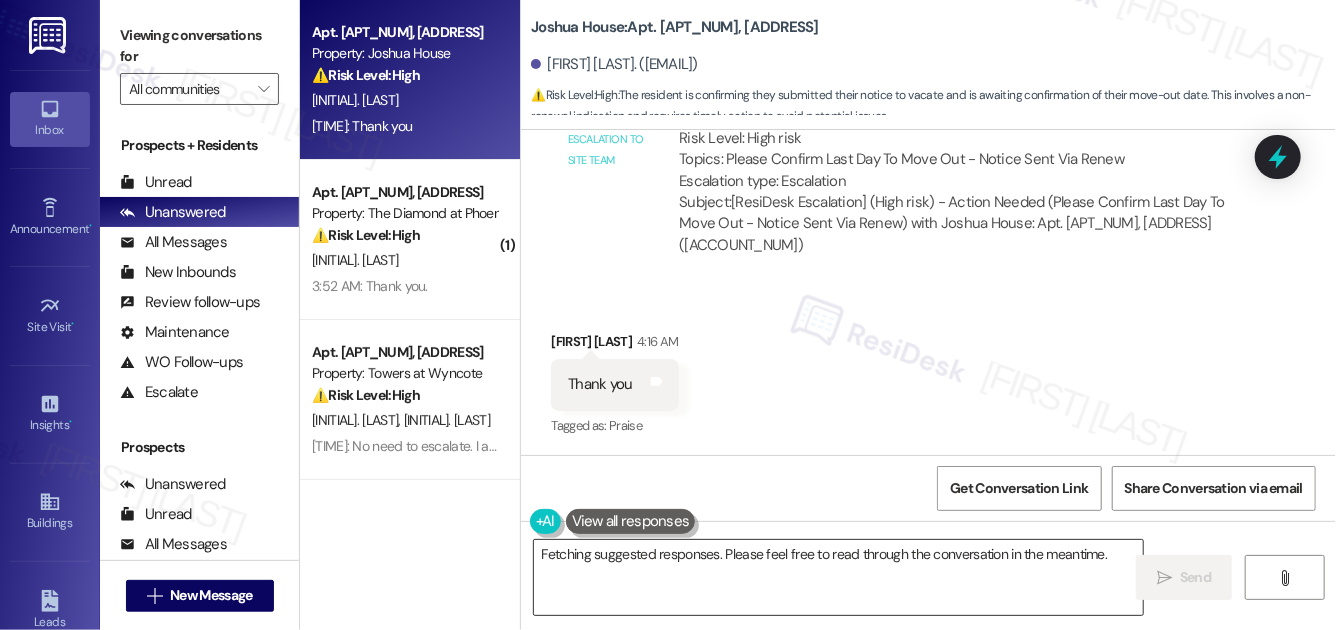 click on "Hi {{first_name}}, I'm on it! I'll check the status of your notice to vacate in Renew and confirm your move-out date ASAP. Thanks for your patience!" at bounding box center (838, 577) 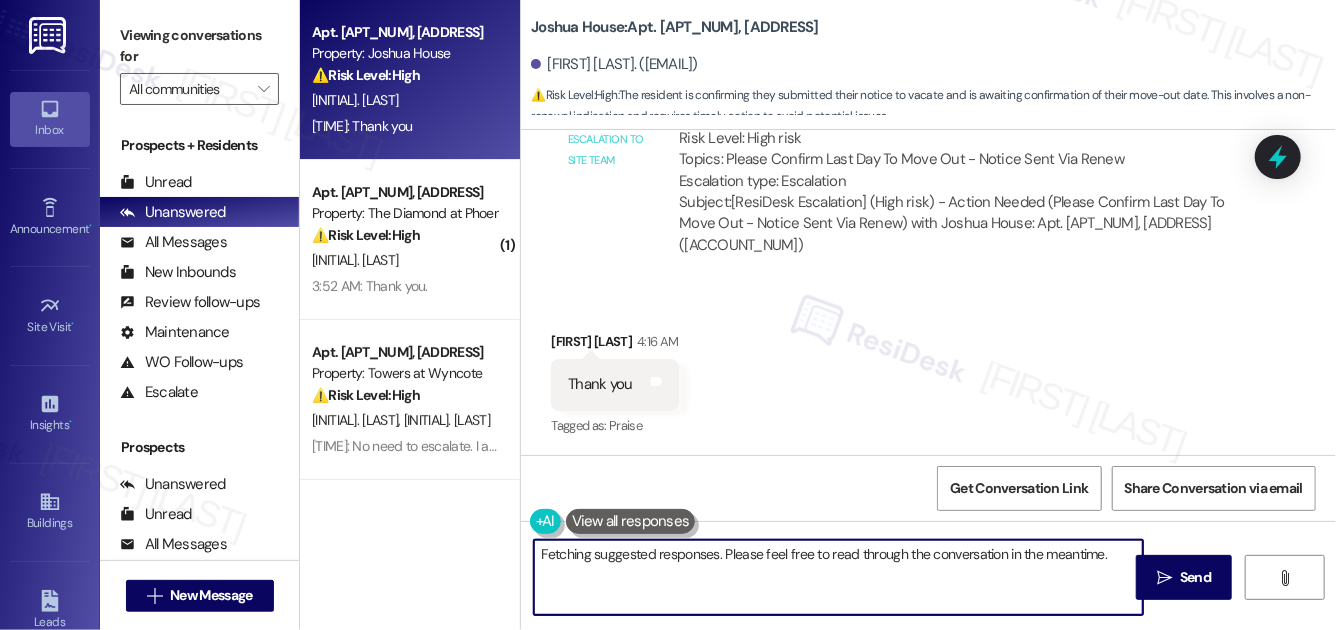 click on "Hi {{first_name}}, I'm on it! I'll check the status of your notice to vacate in Renew and confirm your move-out date ASAP. Thanks for your patience!" at bounding box center [838, 577] 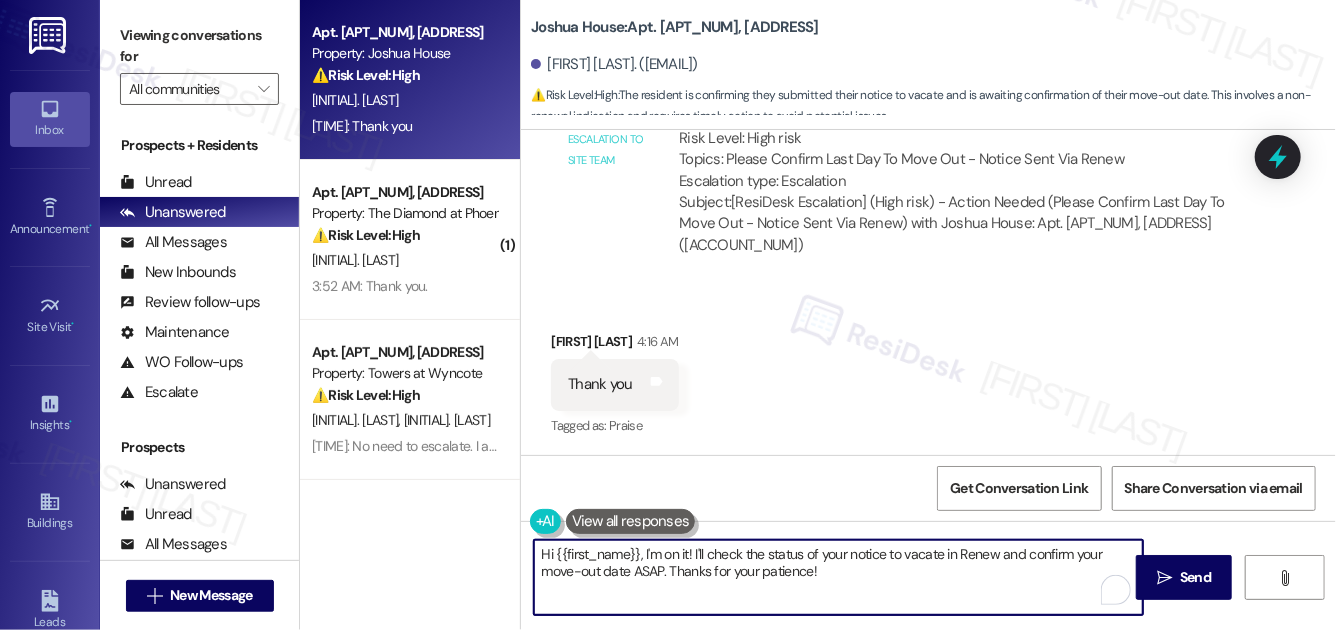 paste on "[FIRST]" 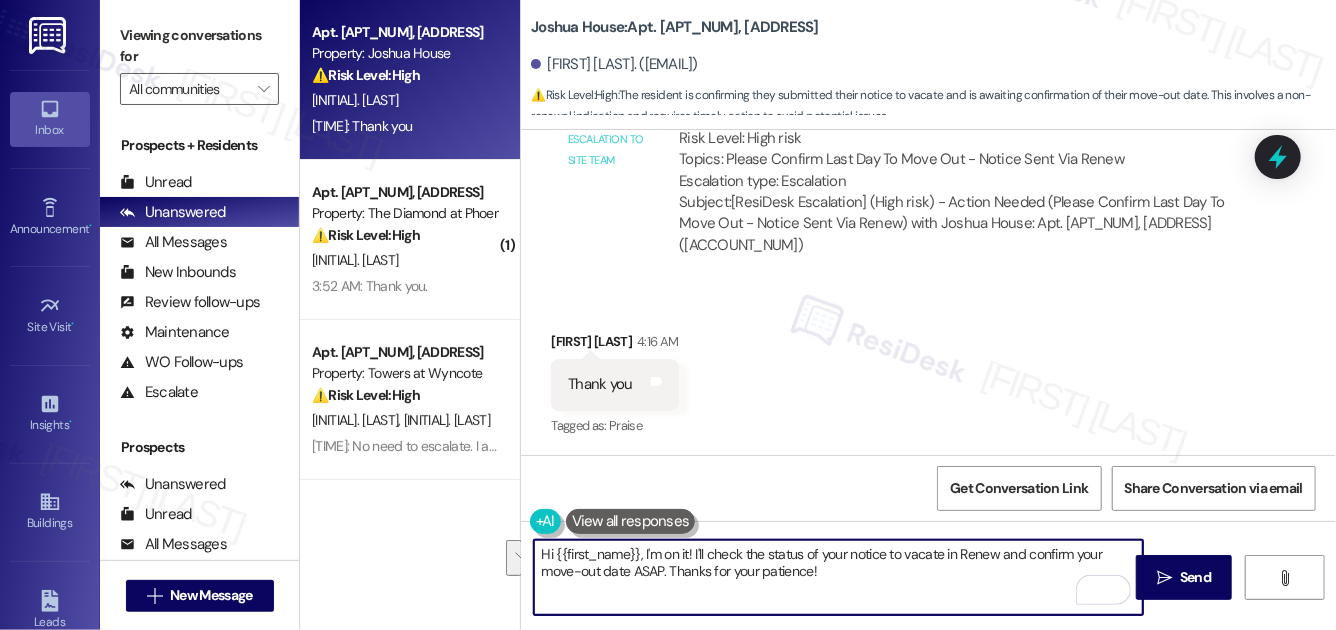scroll, scrollTop: 7568, scrollLeft: 0, axis: vertical 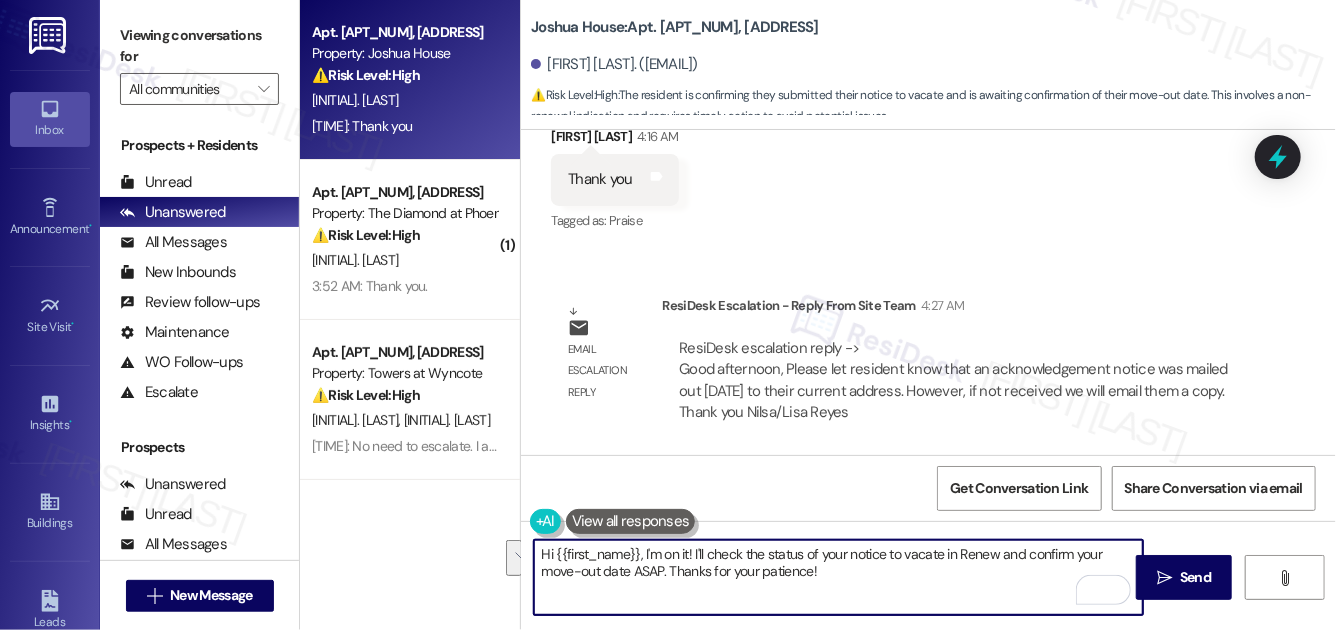 paste on "Diana, an acknowledgement notice was mailed to your current address on July 9, 2025. If you haven't received it, please let us know and we’ll be happy to email you a copy." 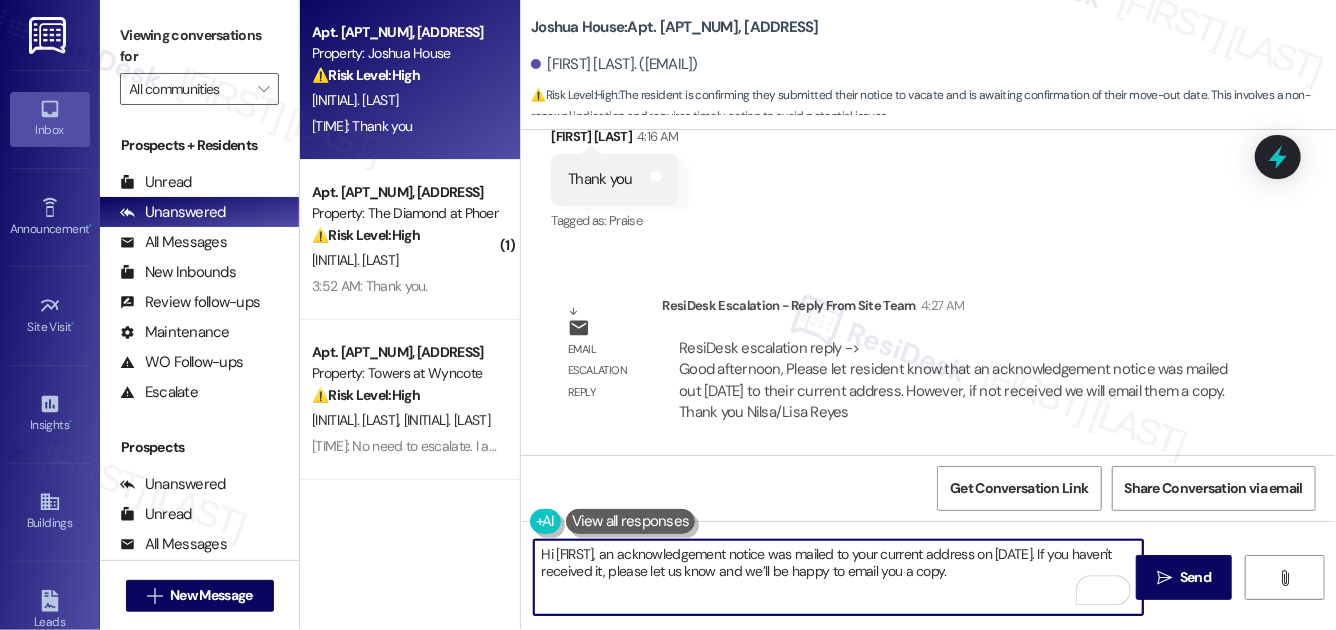 click on "Irada Misrikhanova. (nazifanadeeva@gmail.com)" at bounding box center [614, 64] 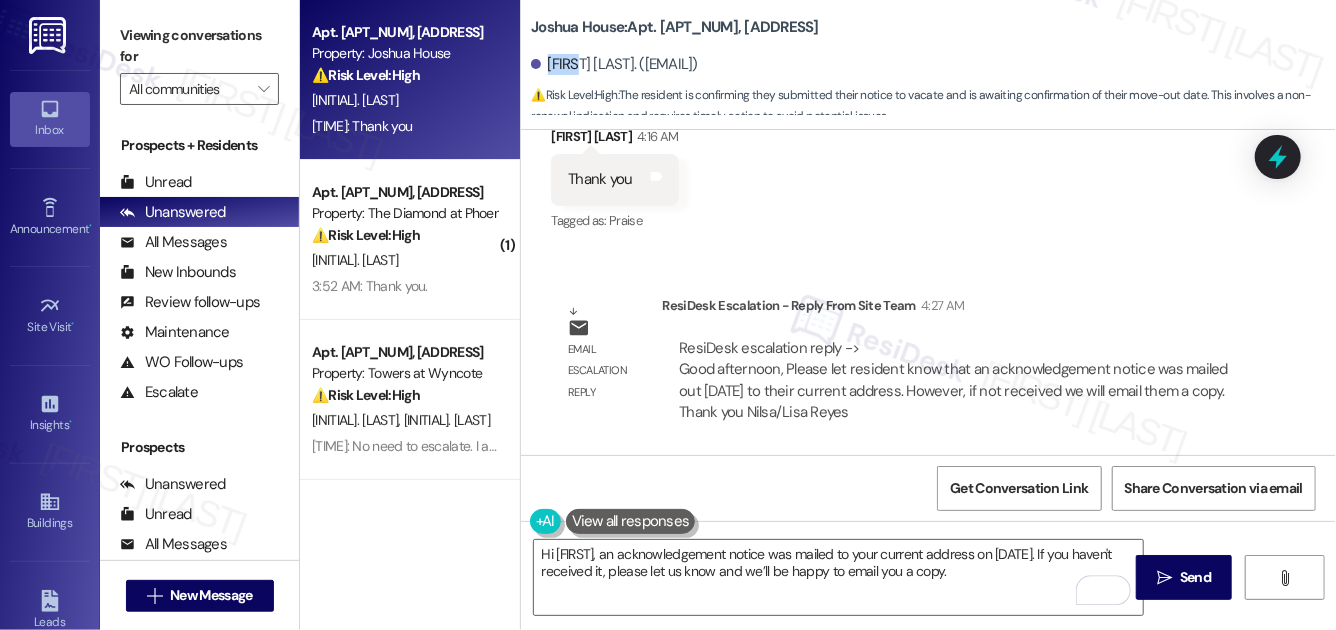 click on "Irada Misrikhanova. (nazifanadeeva@gmail.com)" at bounding box center (614, 64) 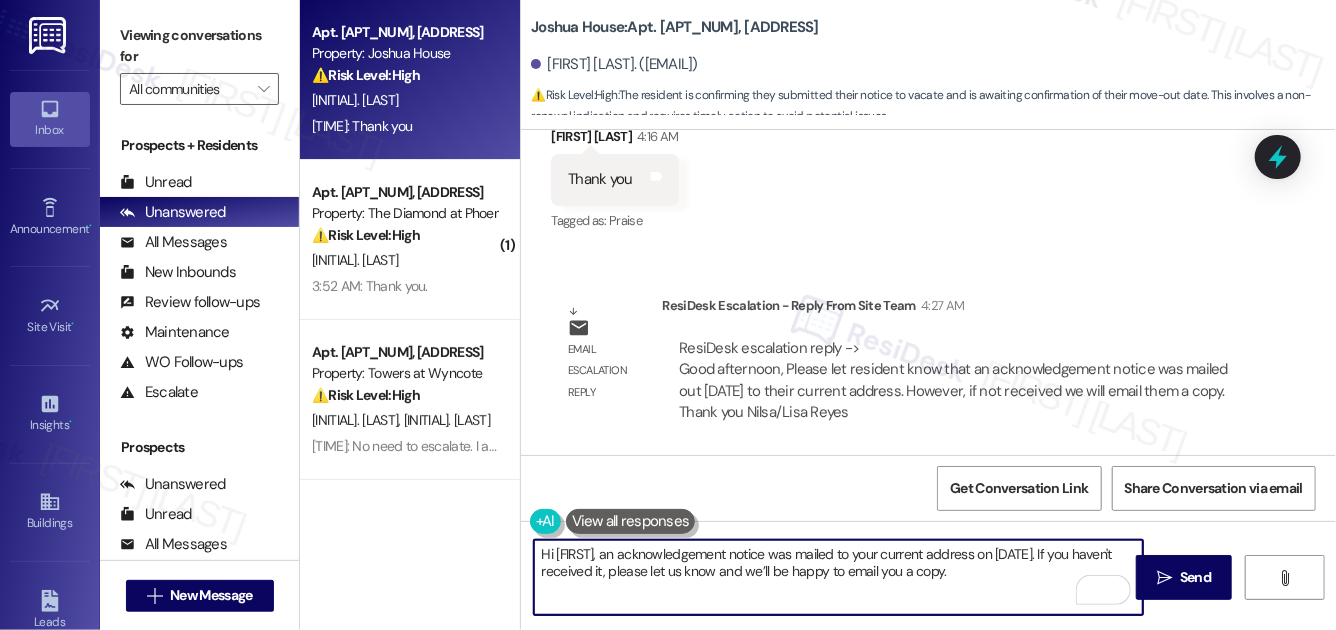 drag, startPoint x: 587, startPoint y: 556, endPoint x: 556, endPoint y: 559, distance: 31.144823 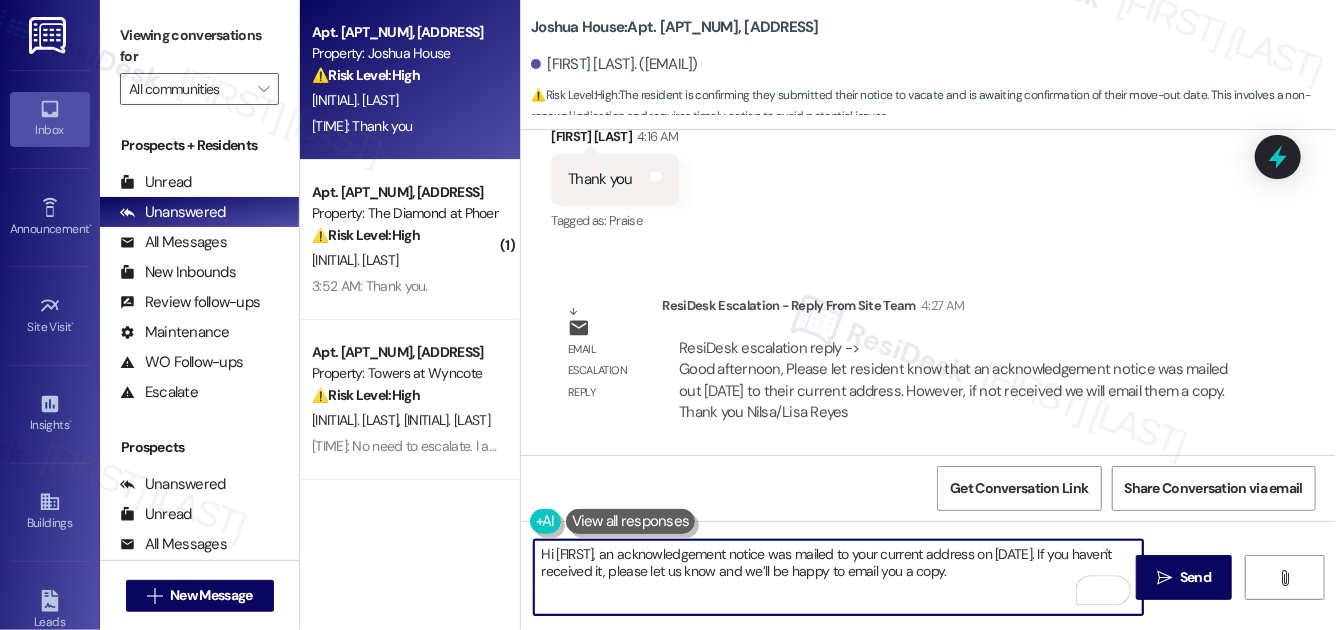 click on "Hi Irada, an acknowledgement notice was mailed to your current address on July 9, 2025. If you haven't received it, please let us know and we’ll be happy to email you a copy." at bounding box center [838, 577] 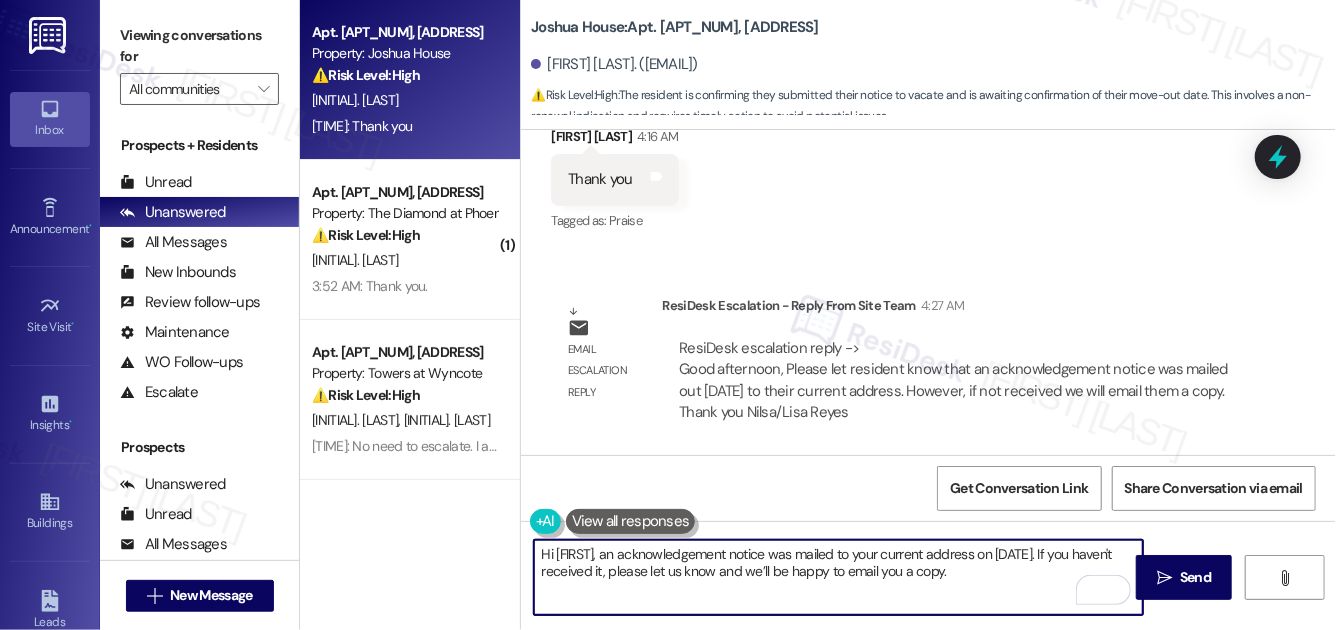 click on "Hi Irada, an acknowledgement notice was mailed to your current address on July 9, 2025. If you haven't received it, please let us know and we’ll be happy to email you a copy." at bounding box center [838, 577] 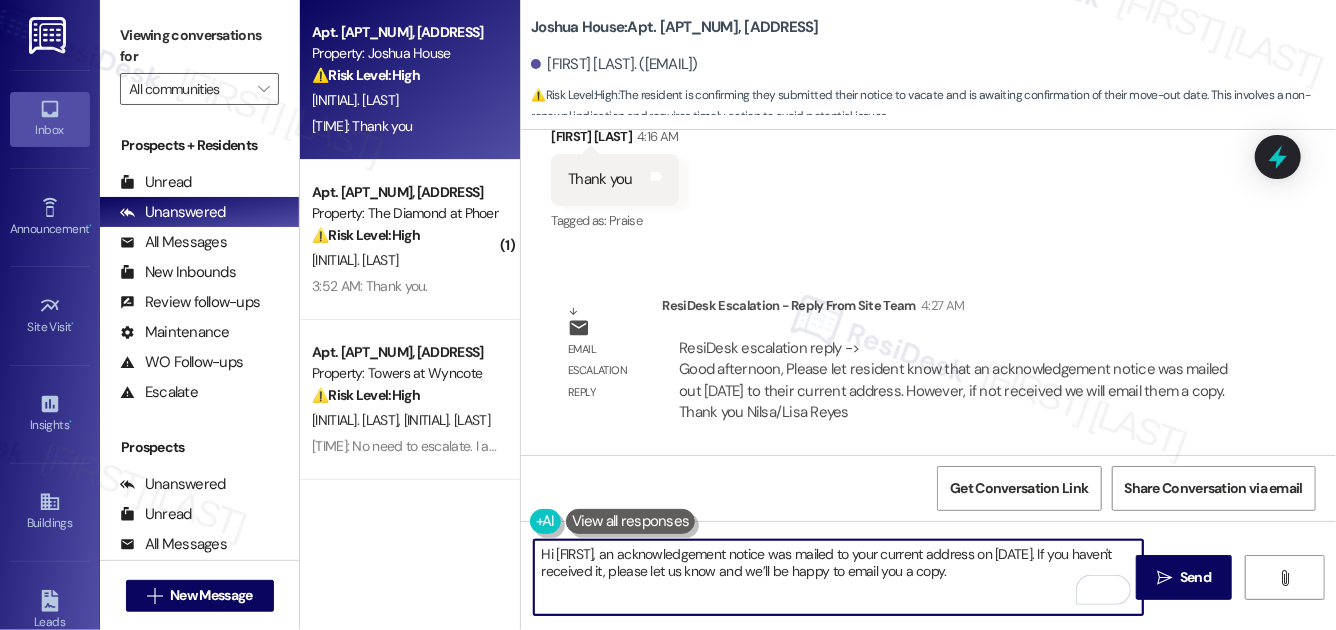 click on "Hi Irada, an acknowledgement notice was mailed to your current address on July 9, 2025. If you haven't received it, please let us know and we’ll be happy to email you a copy." at bounding box center [838, 577] 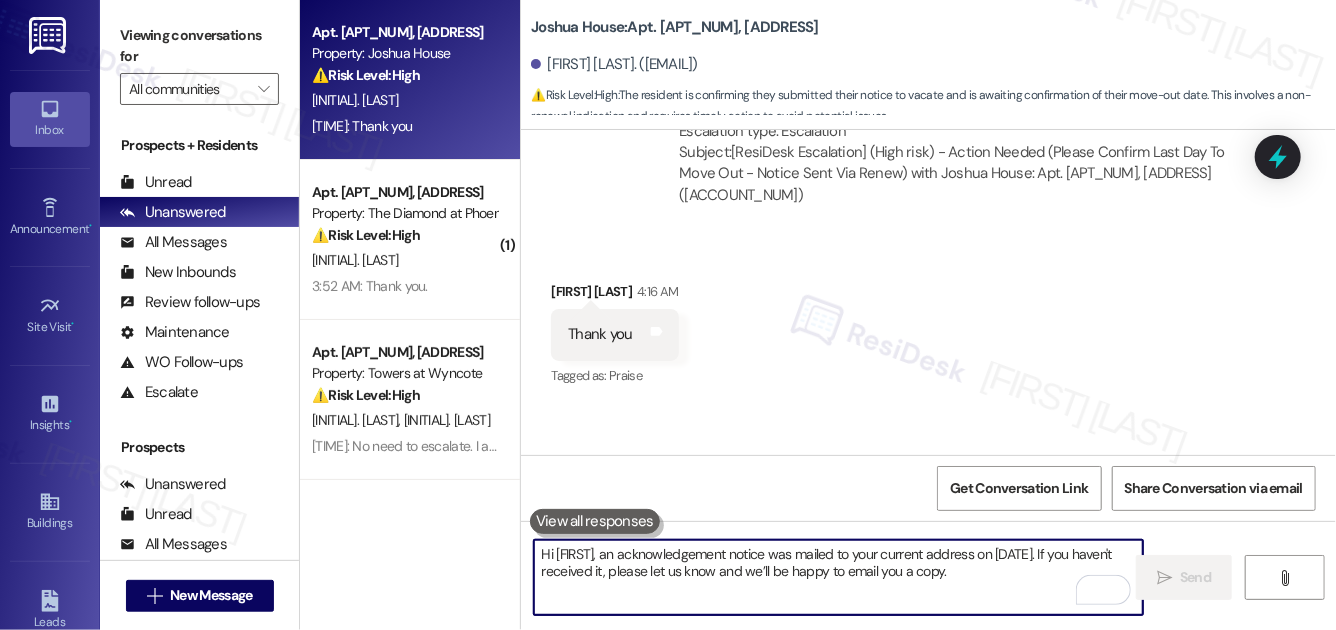 scroll, scrollTop: 7363, scrollLeft: 0, axis: vertical 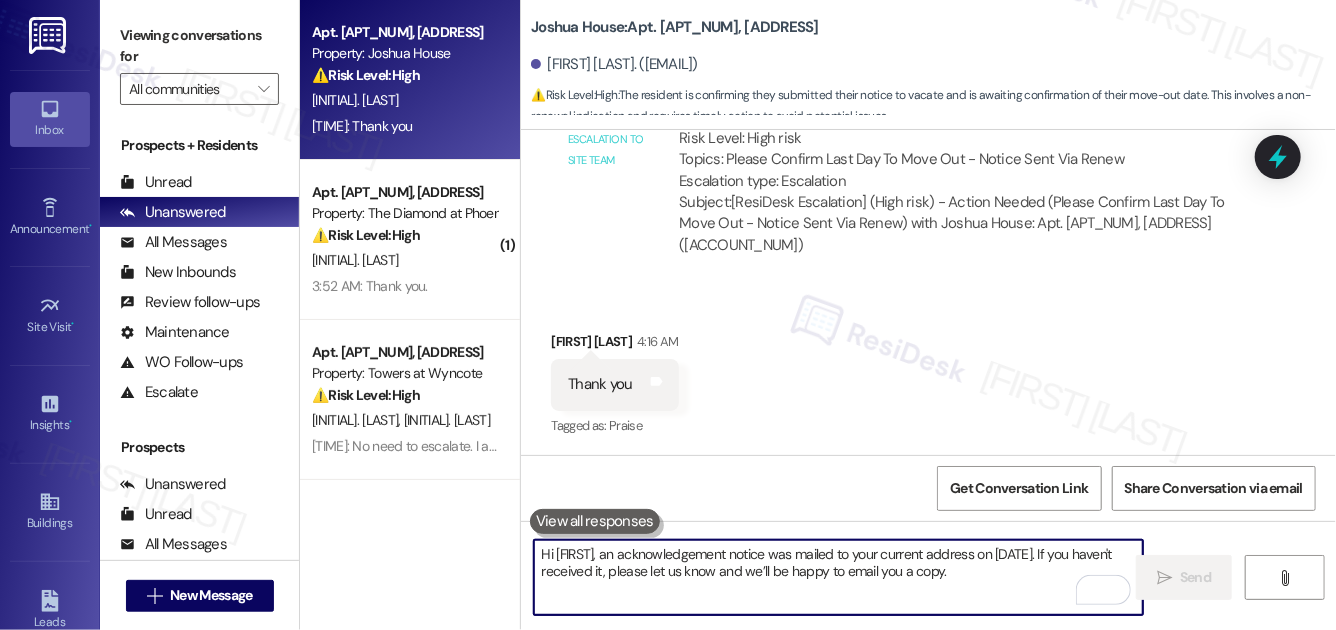 type 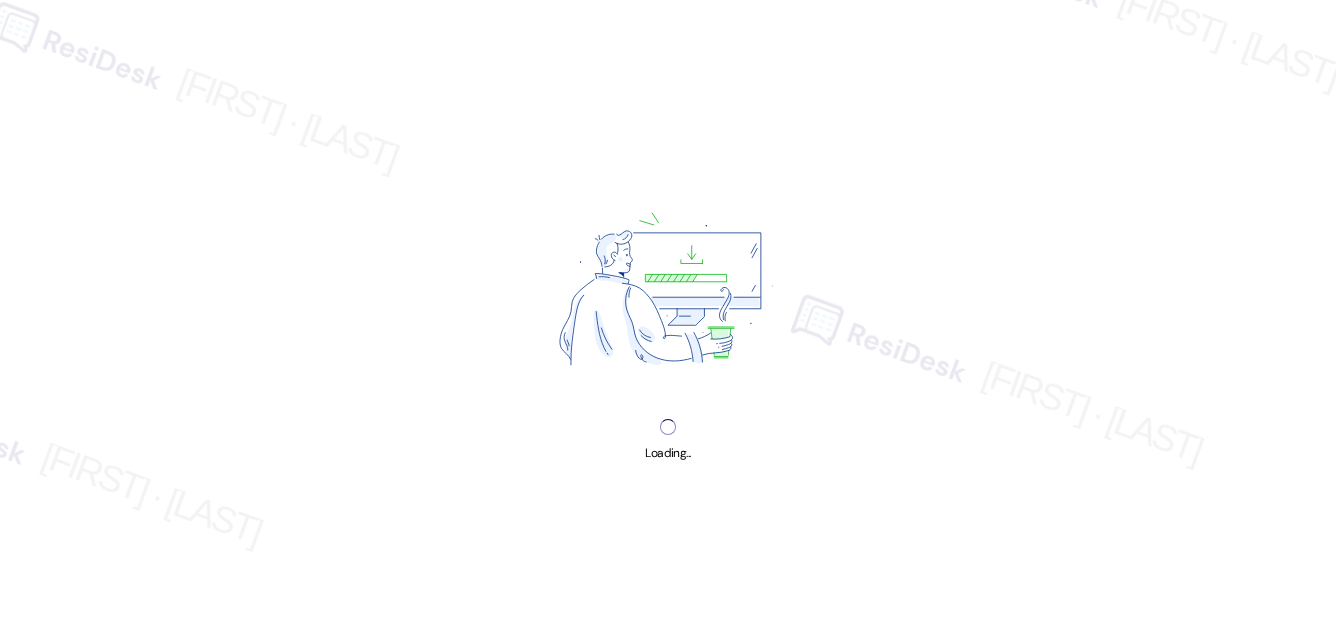 scroll, scrollTop: 0, scrollLeft: 0, axis: both 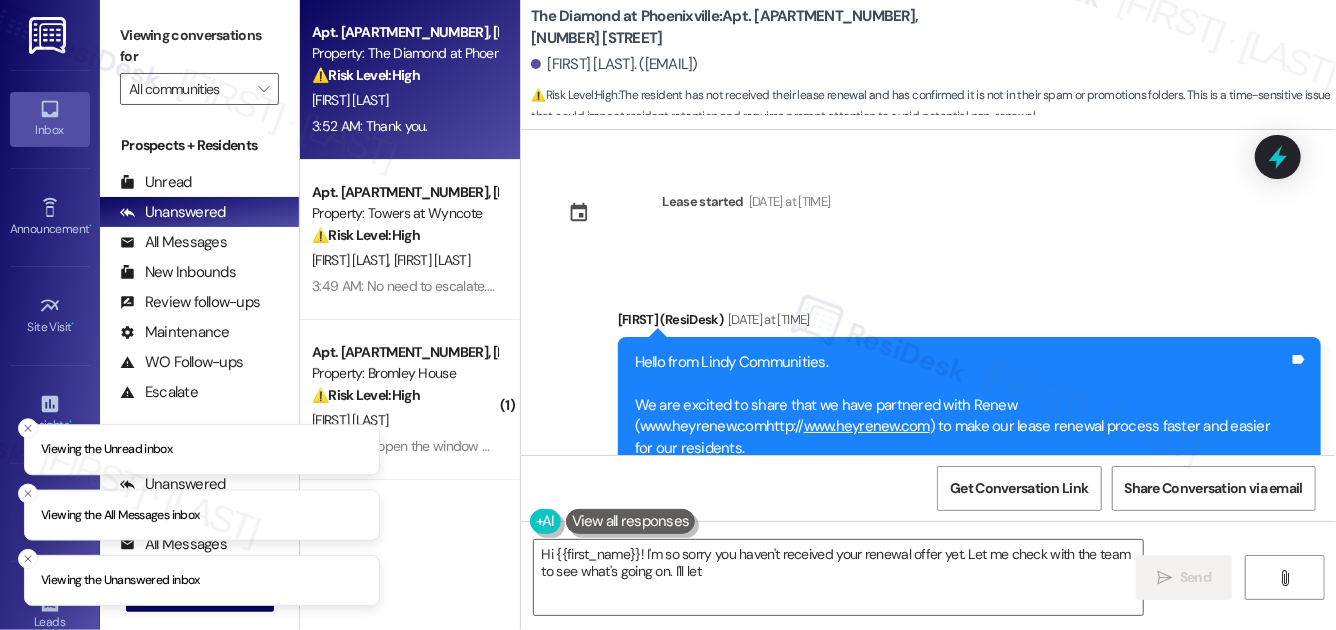 type on "Hi {{first_name}}! I'm so sorry you haven't received your renewal offer yet. Let me check with the team to see what's going on. I'll let" 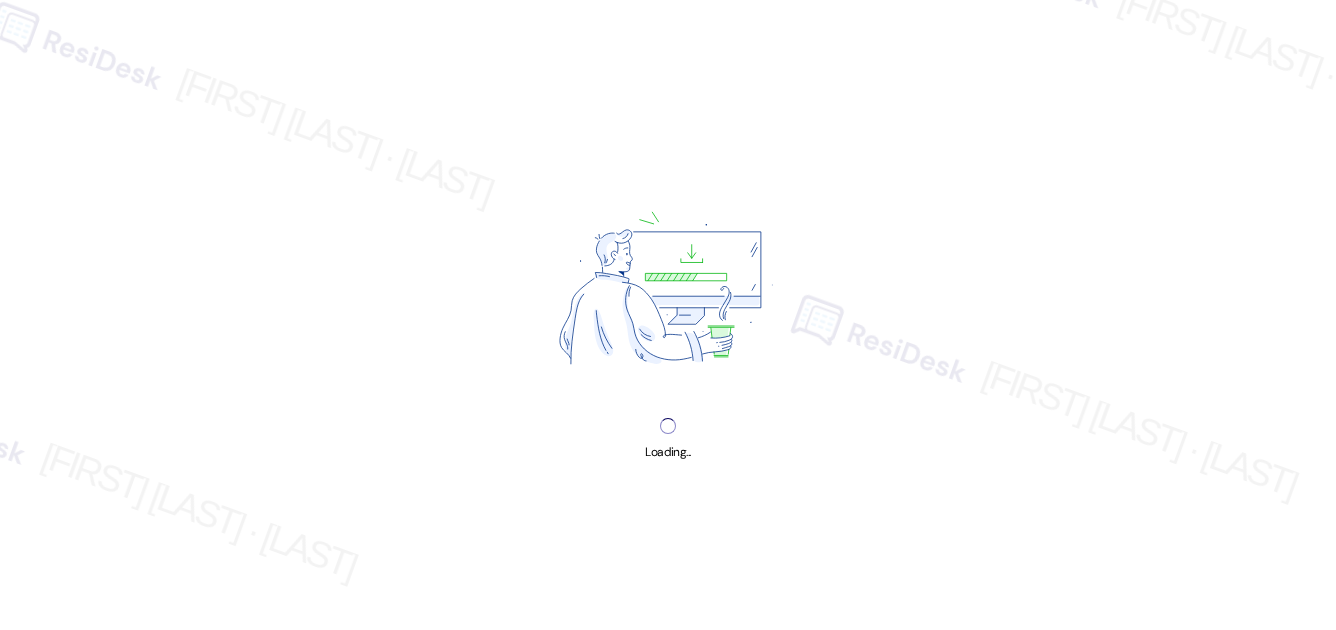 scroll, scrollTop: 0, scrollLeft: 0, axis: both 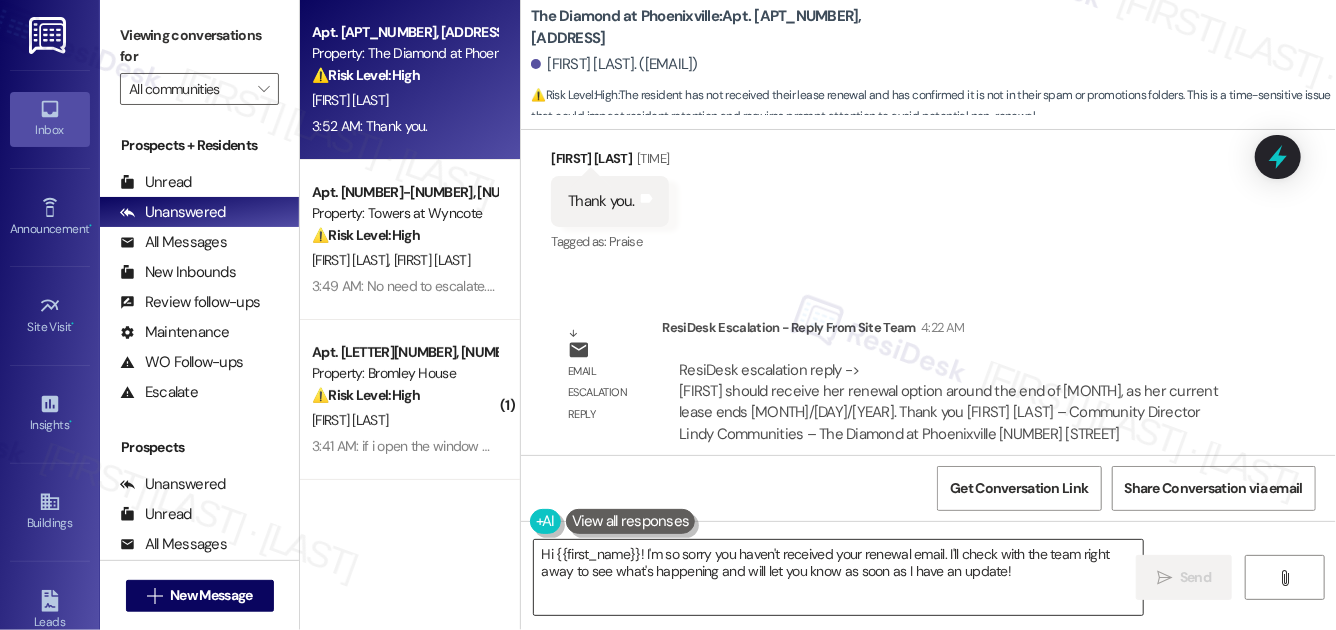 click on "Hi {{first_name}}! I'm so sorry you haven't received your renewal email. I'll check with the team right away to see what's happening and will let you know as soon as I have an update!" at bounding box center [838, 577] 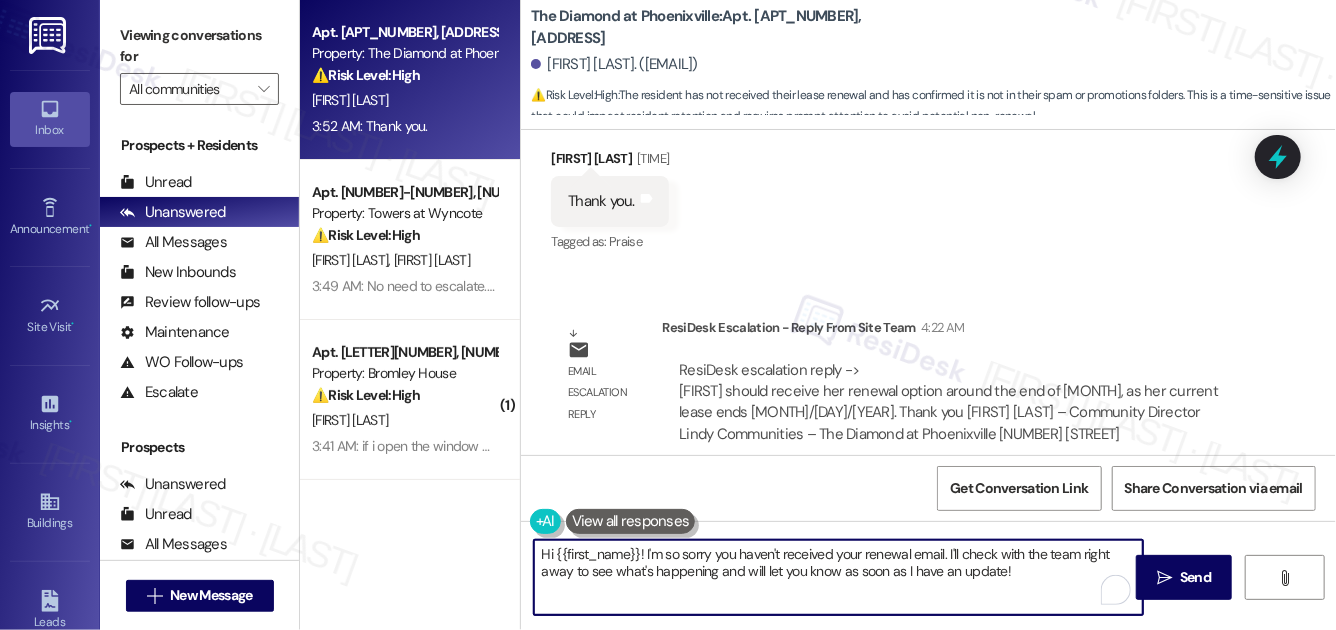 click on "Hi {{first_name}}! I'm so sorry you haven't received your renewal email. I'll check with the team right away to see what's happening and will let you know as soon as I have an update!" at bounding box center [838, 577] 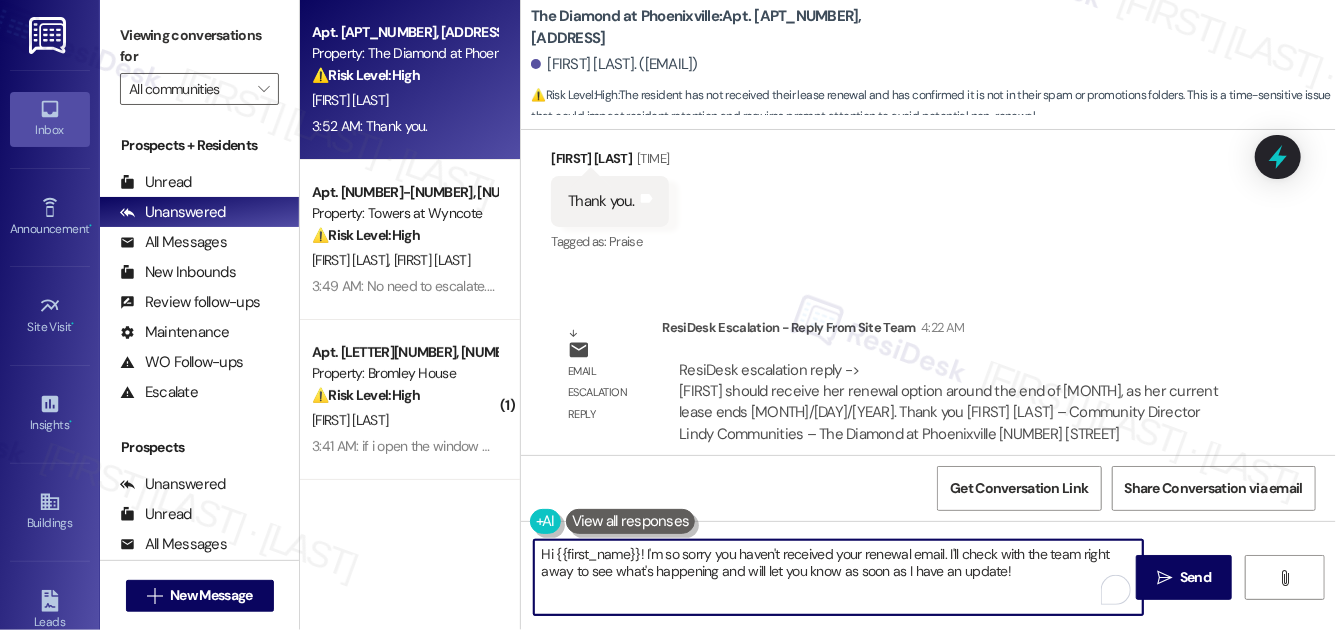 paste on "[FIRST], you should receive your renewal option around the end of [MONTH], as your current lease ends on [MONTH] [DAY], [YEAR]. Let us know if you have any questions in the meantime!" 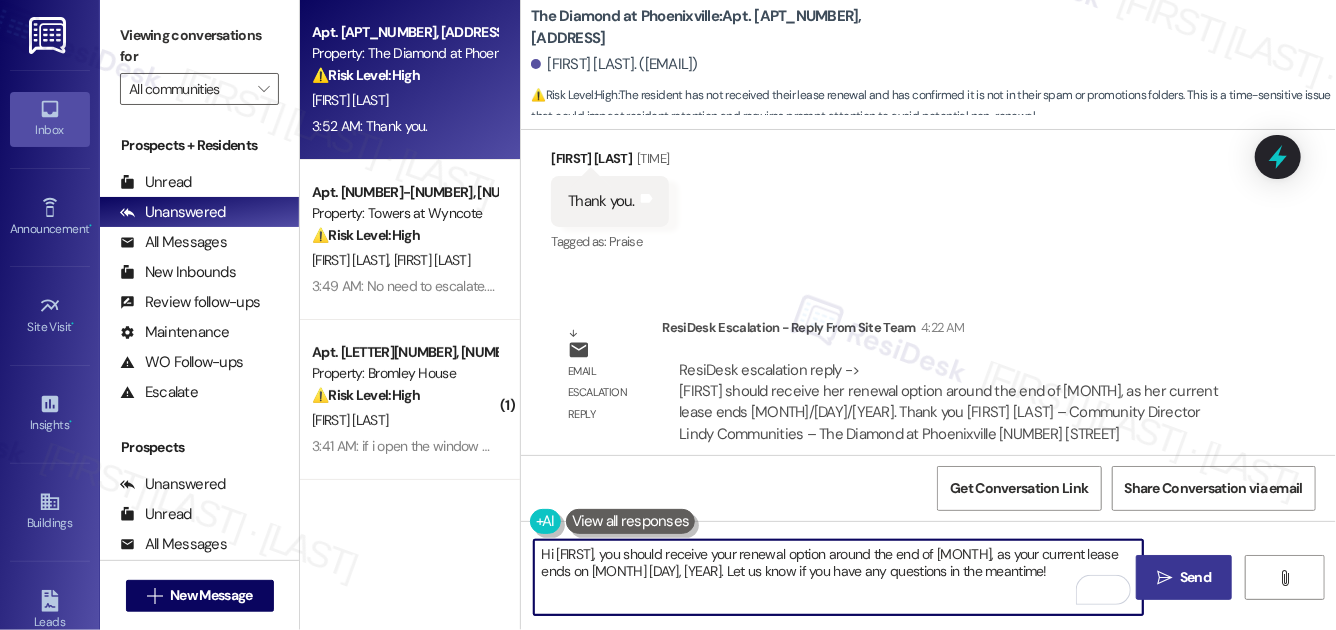 type on "Hi [FIRST], you should receive your renewal option around the end of [MONTH], as your current lease ends on [MONTH] [DAY], [YEAR]. Let us know if you have any questions in the meantime!" 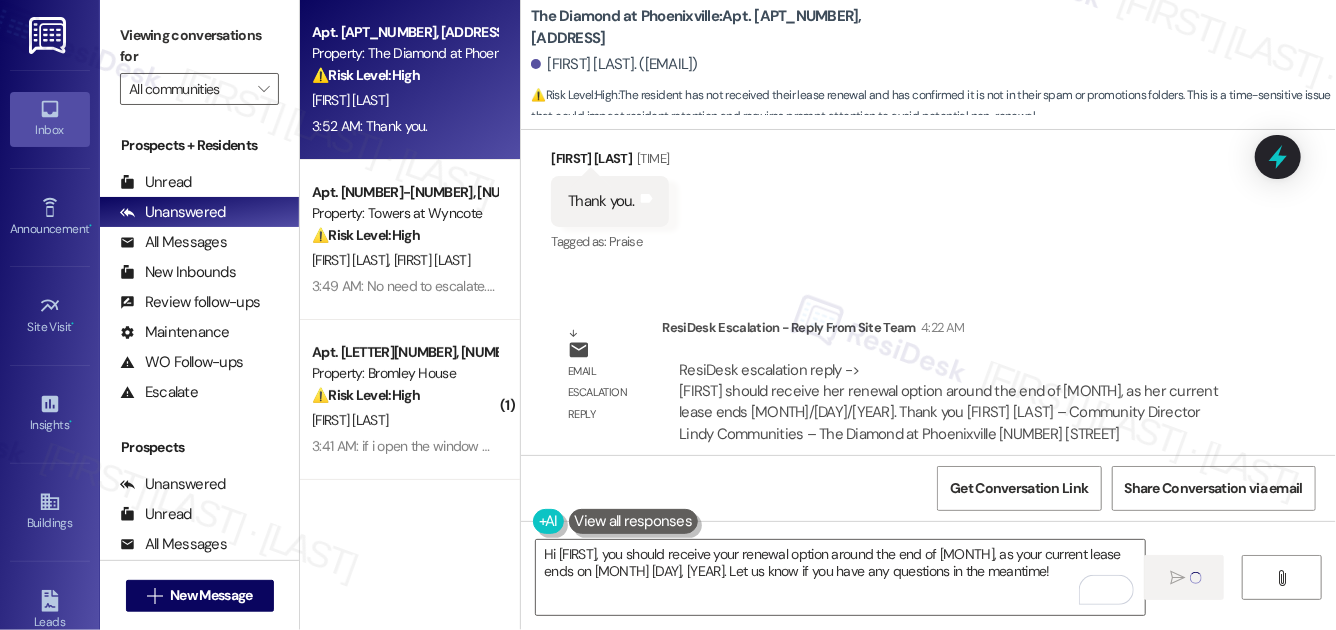 type 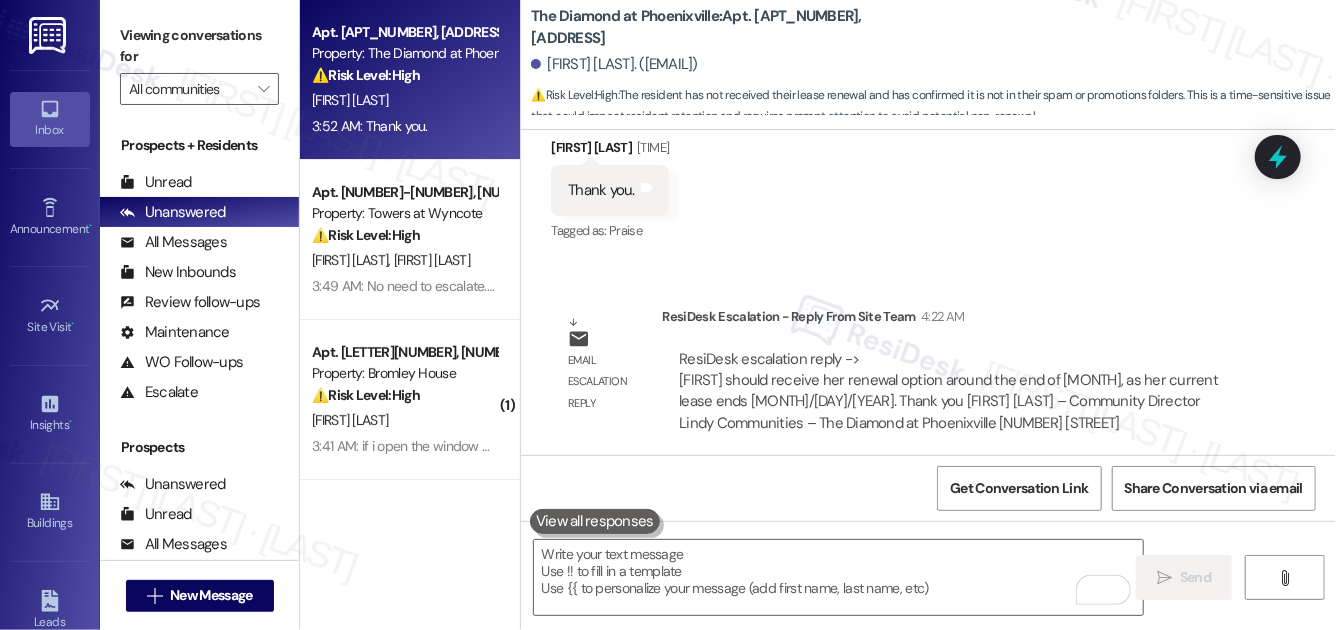 scroll, scrollTop: 4765, scrollLeft: 0, axis: vertical 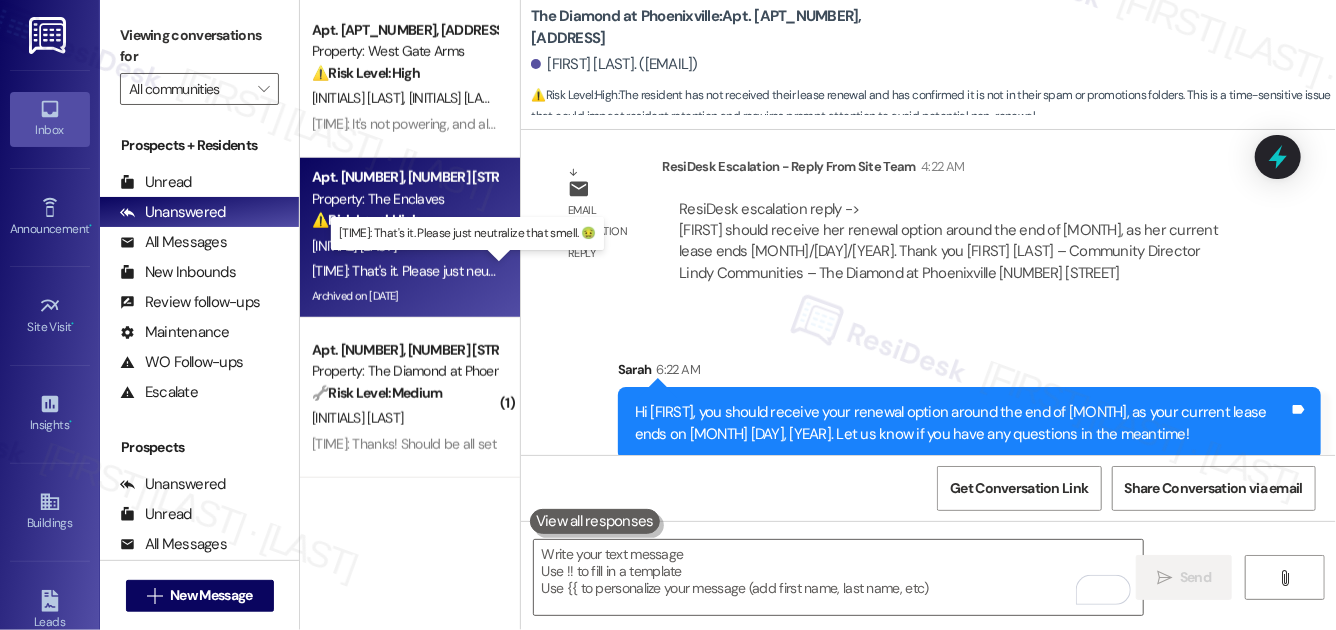 click on "[DATE] at [TIME]: That's it. Please just neutralize that smell. 🤢 [DATE] at [TIME]: That's it. Please just neutralize that smell. 🤢" at bounding box center [457, 271] 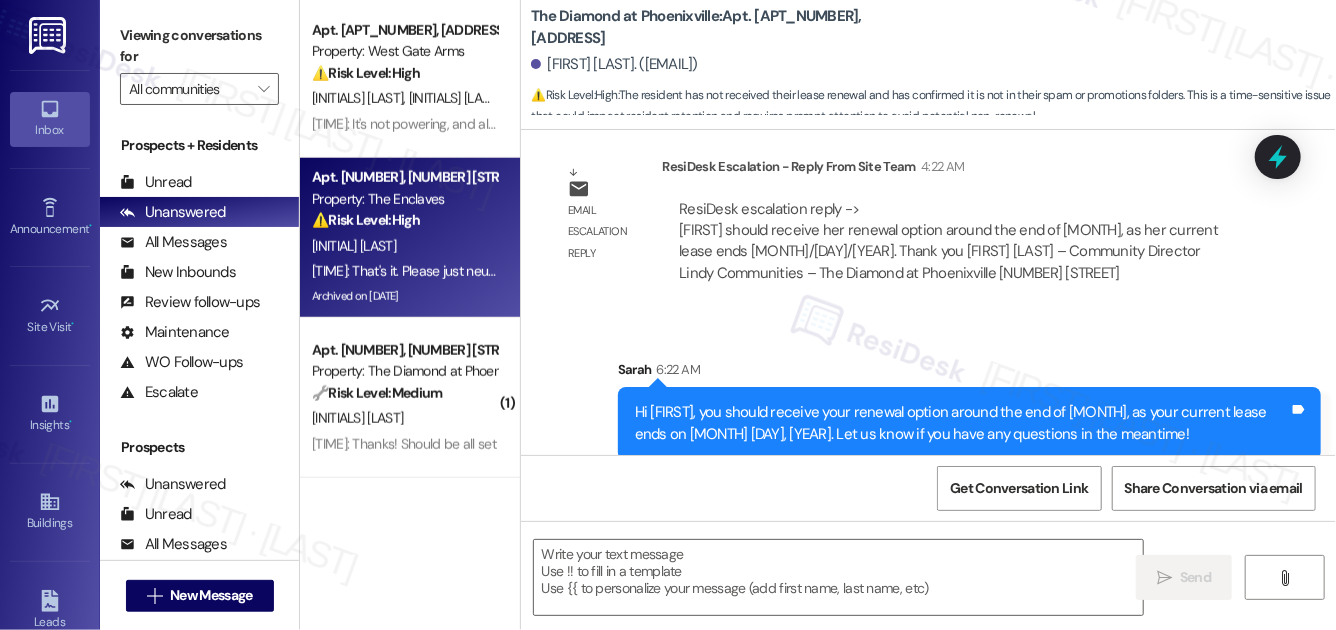 type on "Fetching suggested responses. Please feel free to read through the conversation in the meantime." 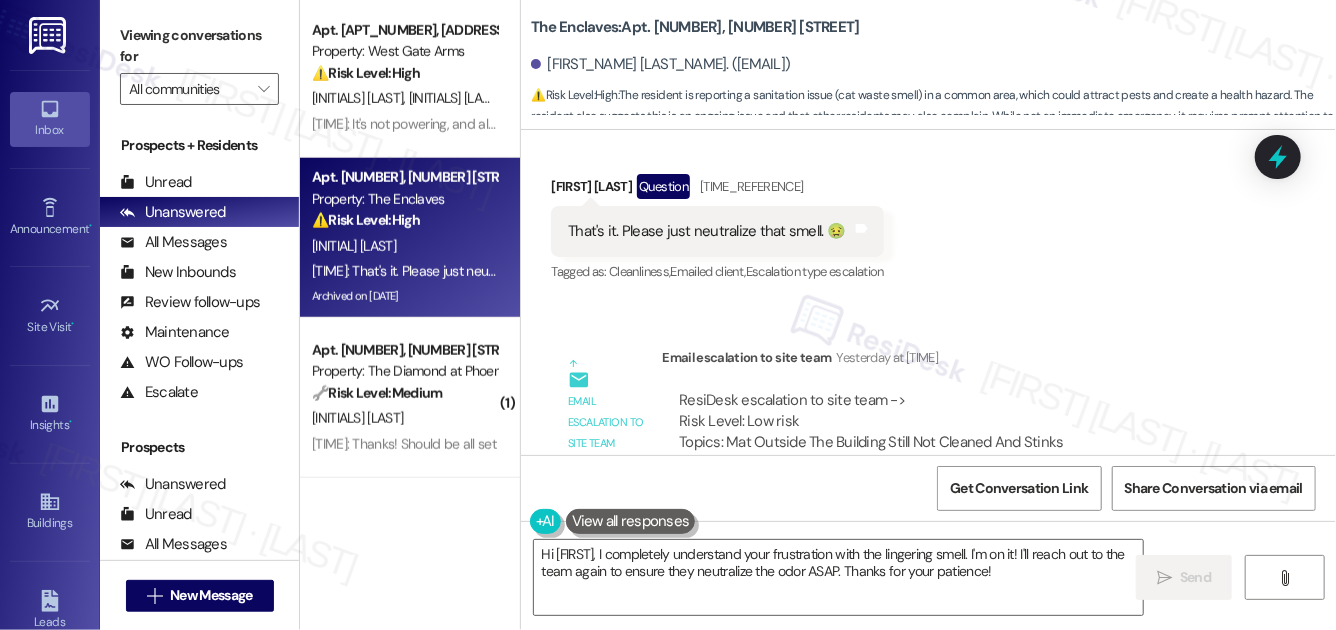 scroll, scrollTop: 31548, scrollLeft: 0, axis: vertical 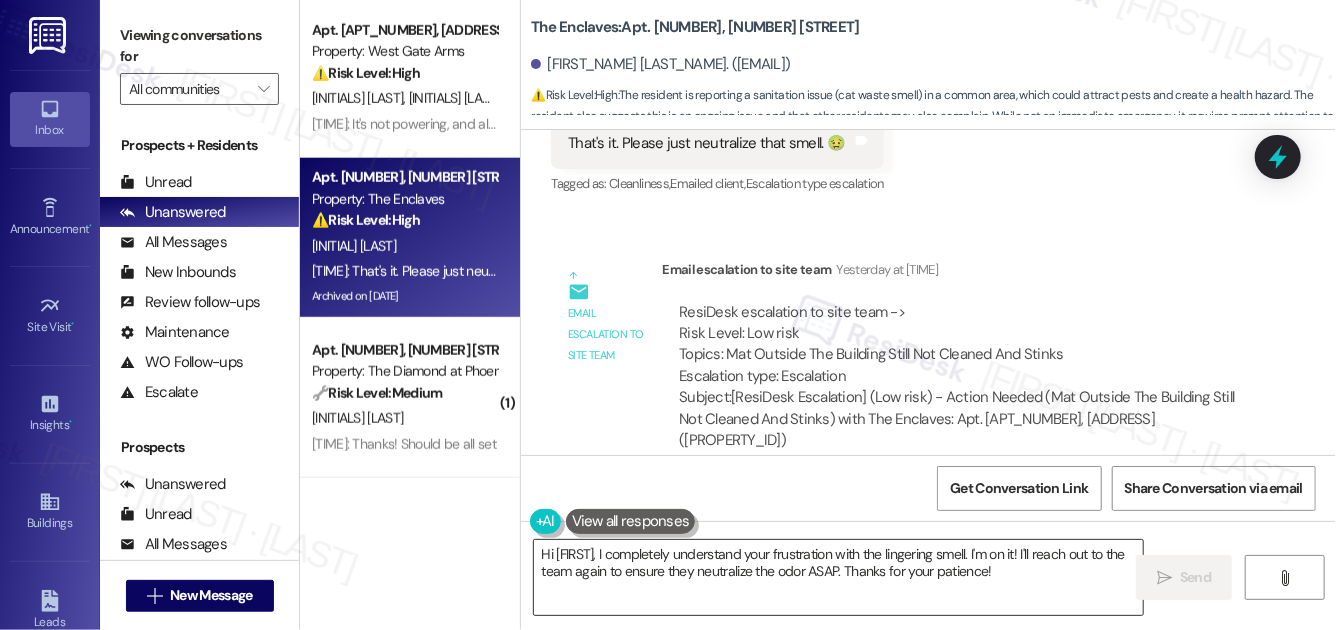 click on "Hi [FIRST], I completely understand your frustration with the lingering smell. I'm on it! I'll reach out to the team again to ensure they neutralize the odor ASAP. Thanks for your patience!" at bounding box center [838, 577] 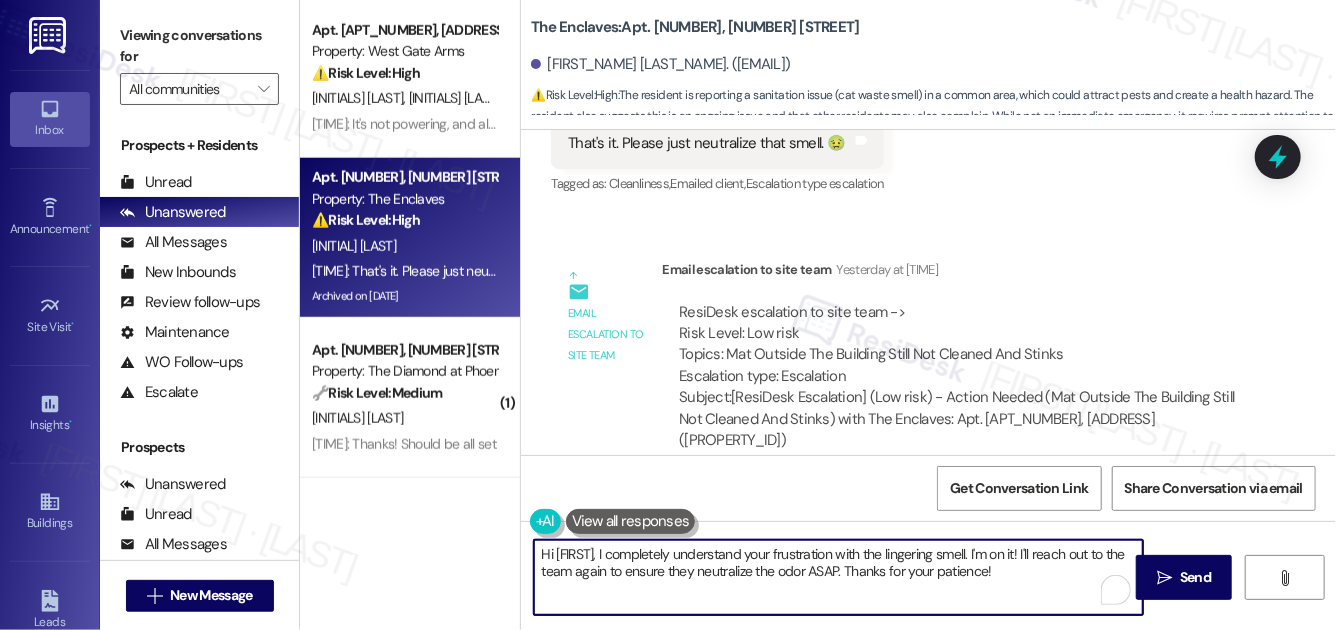click on "Hi [FIRST], I completely understand your frustration with the lingering smell. I'm on it! I'll reach out to the team again to ensure they neutralize the odor ASAP. Thanks for your patience!" at bounding box center [838, 577] 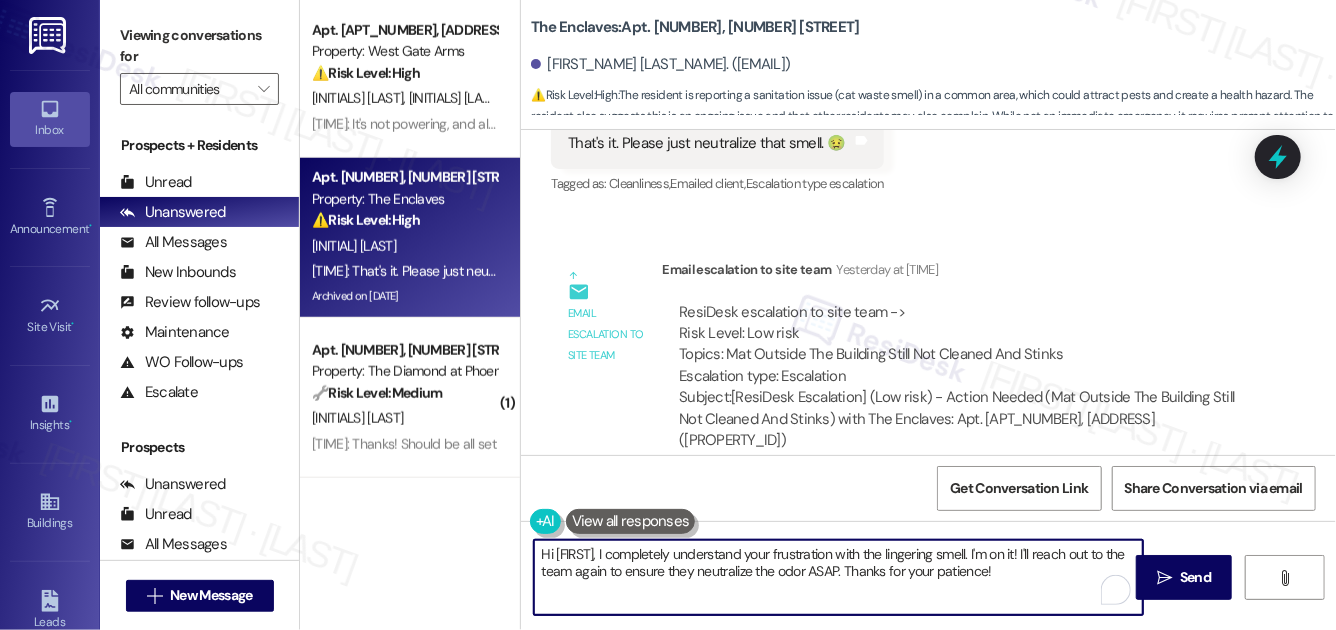 click on "Hi [FIRST], I completely understand your frustration with the lingering smell. I'm on it! I'll reach out to the team again to ensure they neutralize the odor ASAP. Thanks for your patience!" at bounding box center [838, 577] 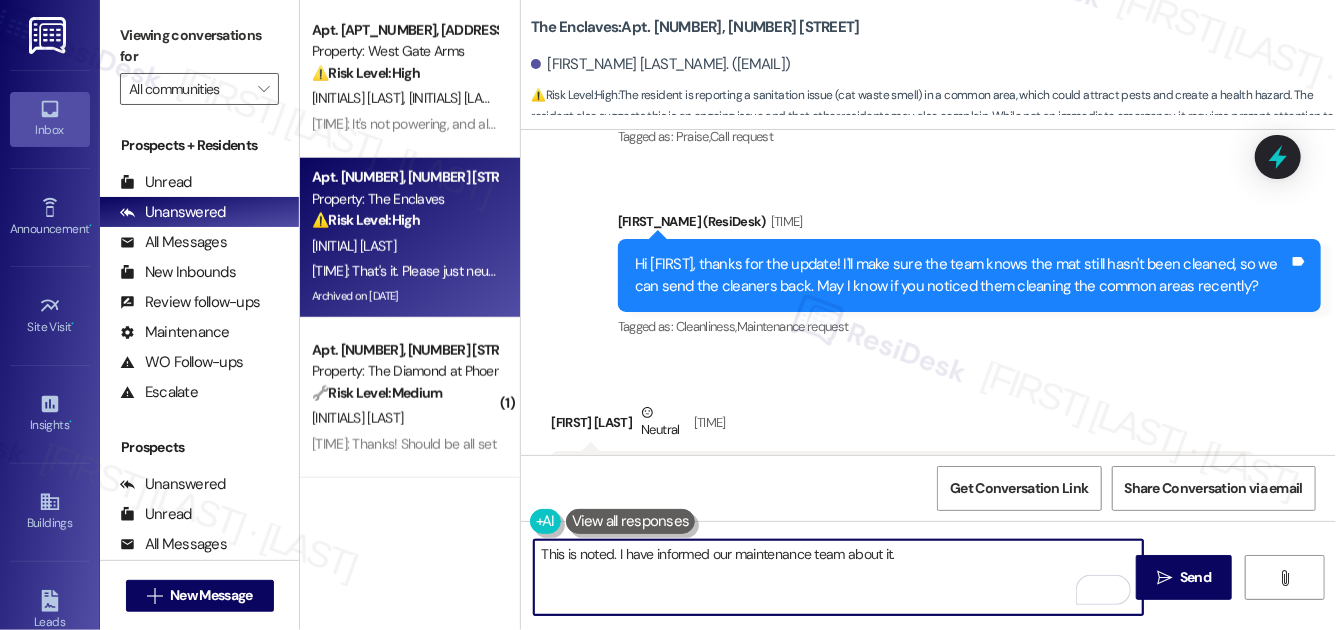 scroll, scrollTop: 30877, scrollLeft: 0, axis: vertical 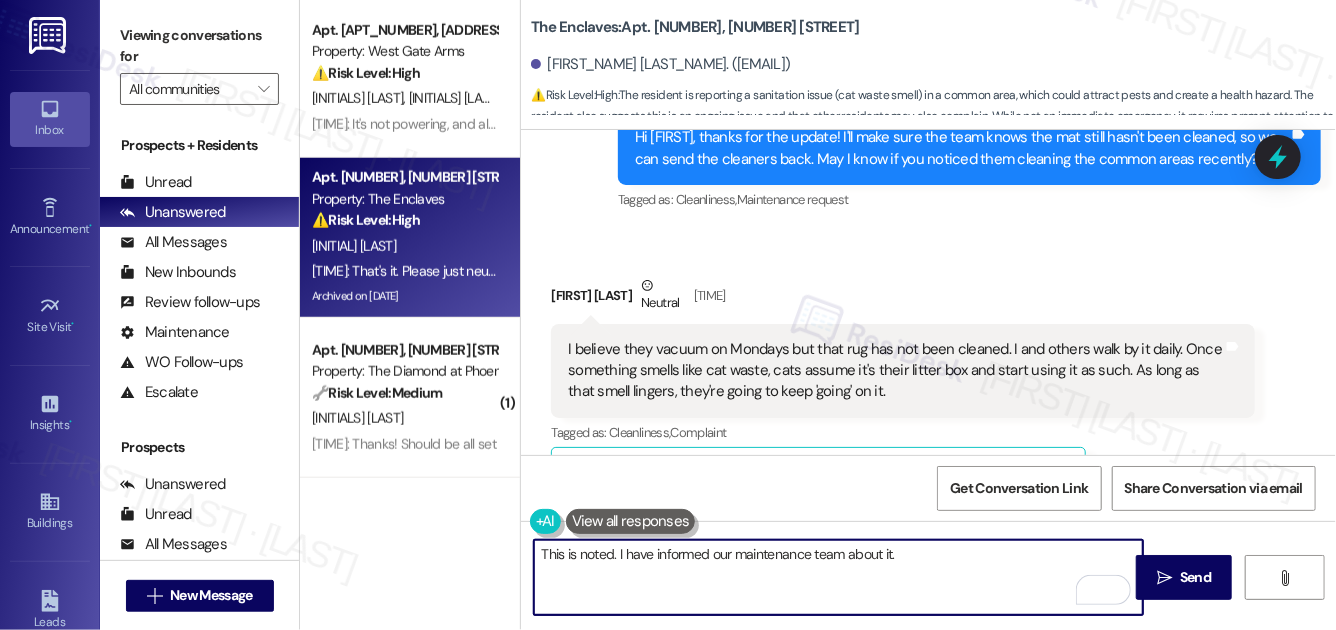 click on "I believe they vacuum on Mondays but that rug has not been cleaned. I and others walk by it daily. Once something smells like cat waste, cats assume it's their litter box and start using it as such. As long as that smell lingers, they're going to keep 'going' on it." at bounding box center [895, 371] 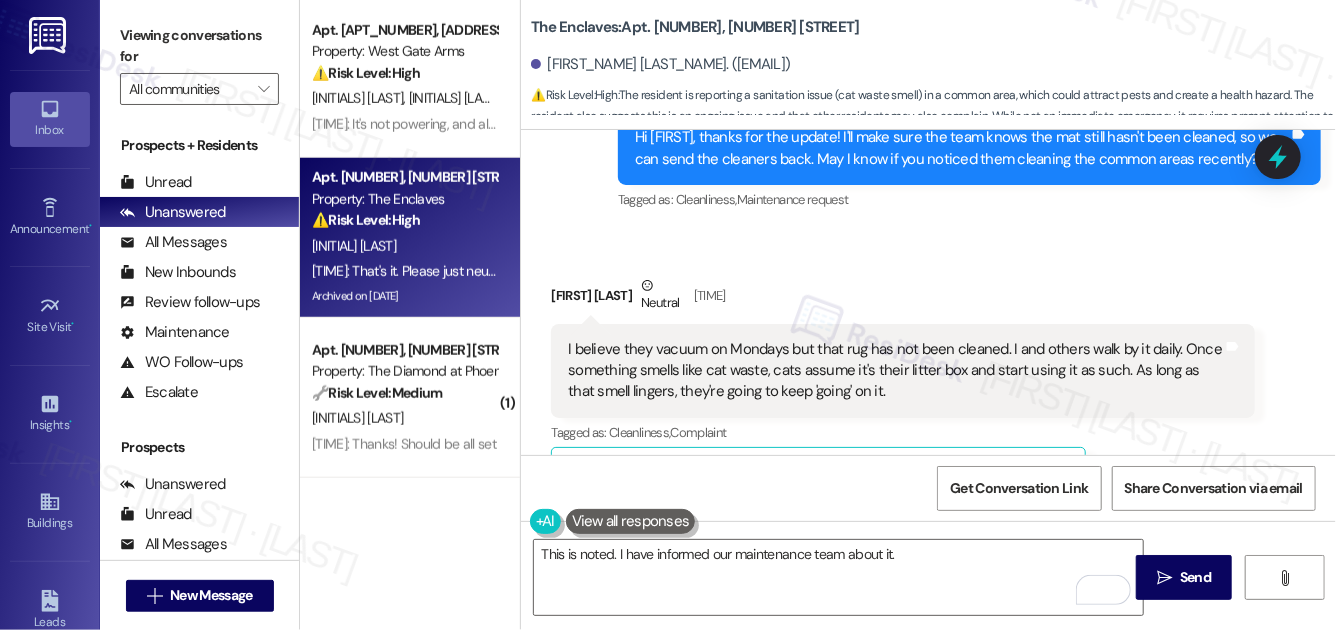 click on "I believe they vacuum on Mondays but that rug has not been cleaned. I and others walk by it daily. Once something smells like cat waste, cats assume it's their litter box and start using it as such. As long as that smell lingers, they're going to keep 'going' on it." at bounding box center [895, 371] 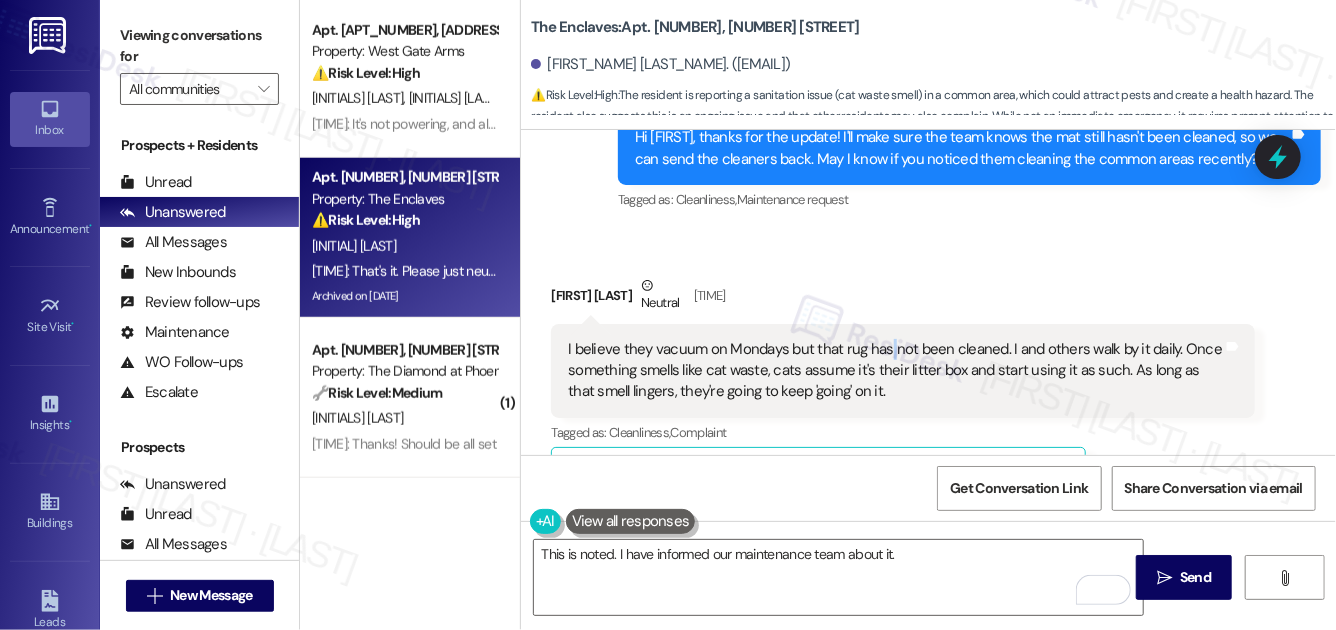 click on "I believe they vacuum on Mondays but that rug has not been cleaned. I and others walk by it daily. Once something smells like cat waste, cats assume it's their litter box and start using it as such. As long as that smell lingers, they're going to keep 'going' on it." at bounding box center (895, 371) 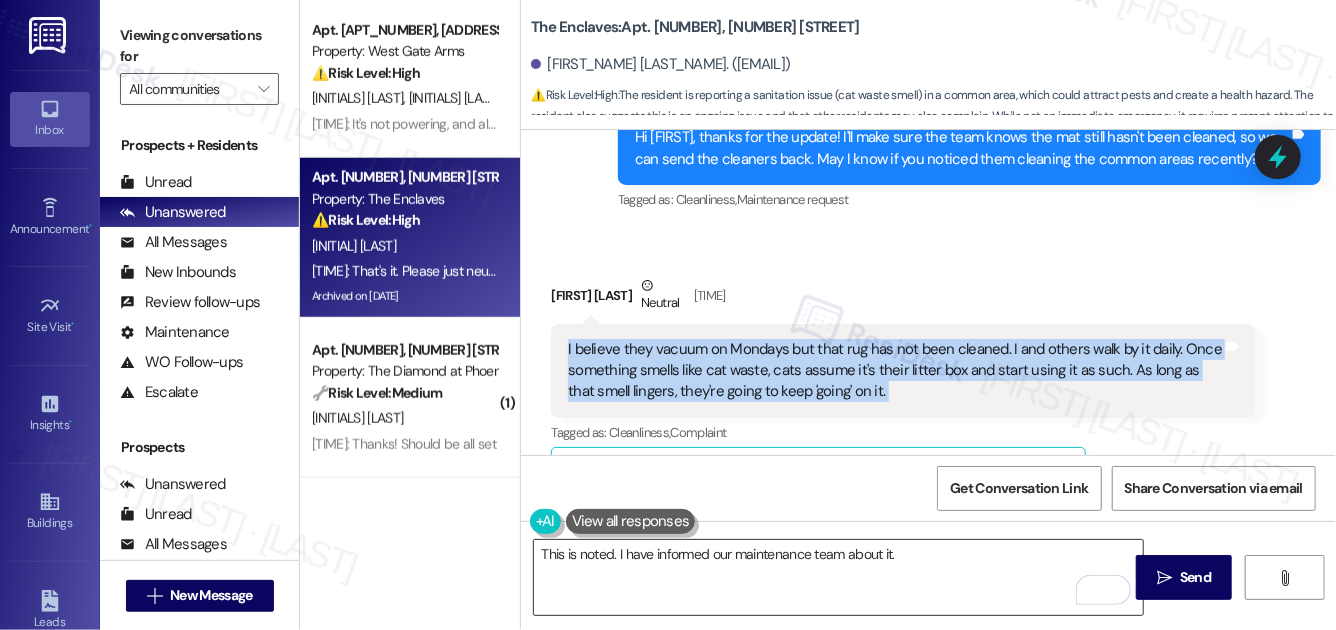 click on "This is noted. I have informed our maintenance team about it." at bounding box center [838, 577] 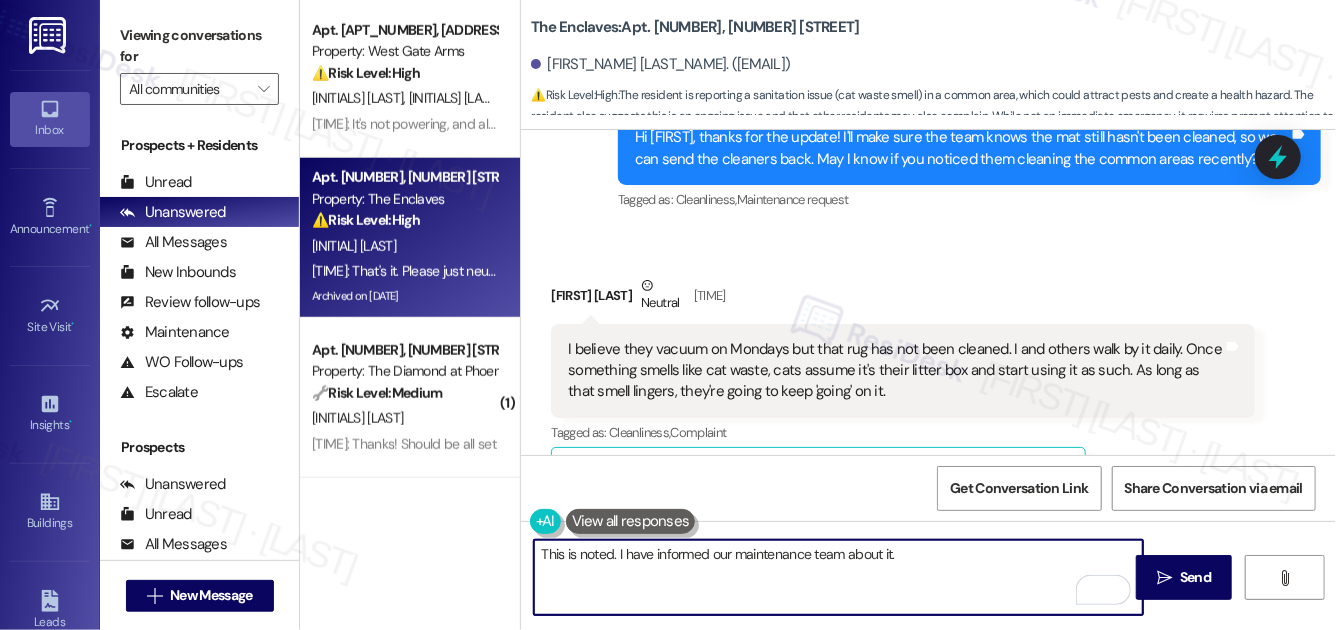 click on "This is noted. I have informed our maintenance team about it." at bounding box center [838, 577] 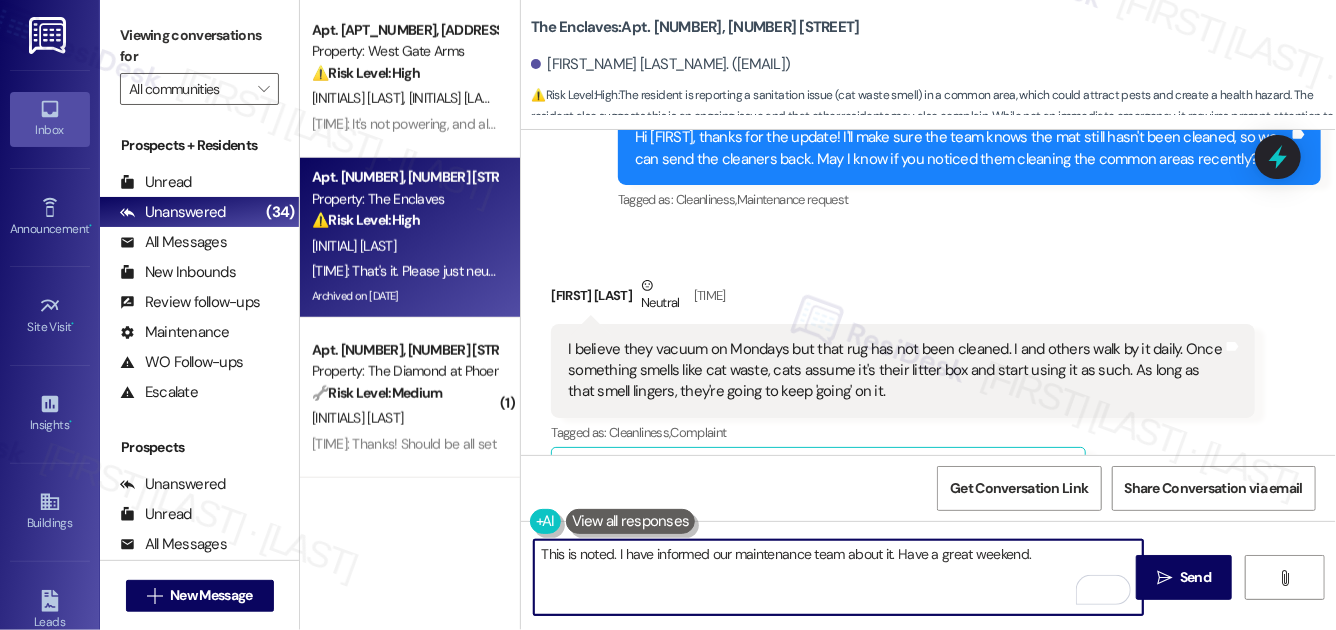 scroll, scrollTop: 31548, scrollLeft: 0, axis: vertical 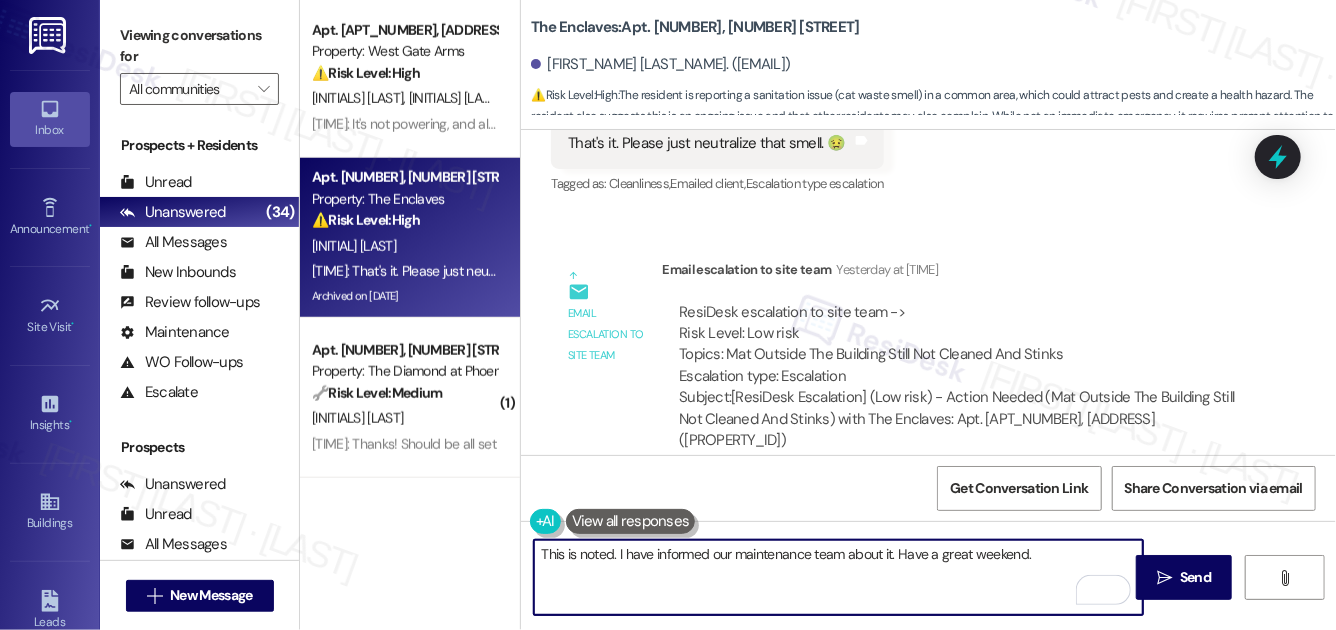 click on "This is noted. I have informed our maintenance team about it. Have a great weekend." at bounding box center [838, 577] 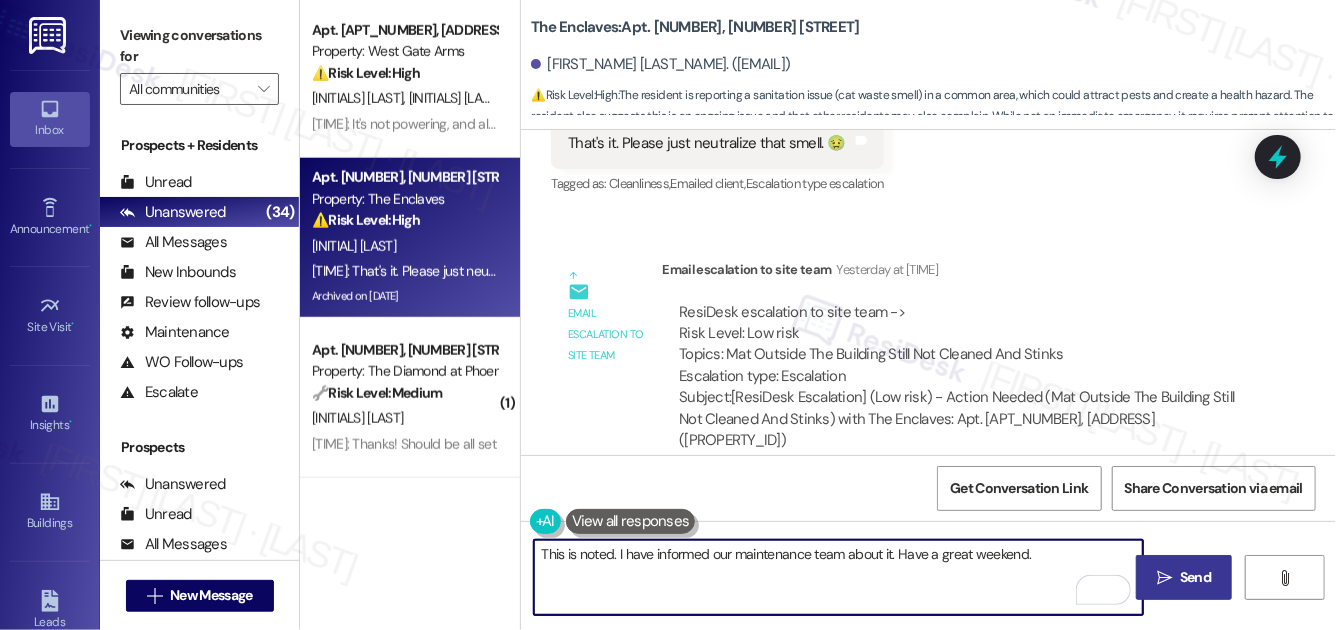 type on "This is noted. I have informed our maintenance team about it. Have a great weekend." 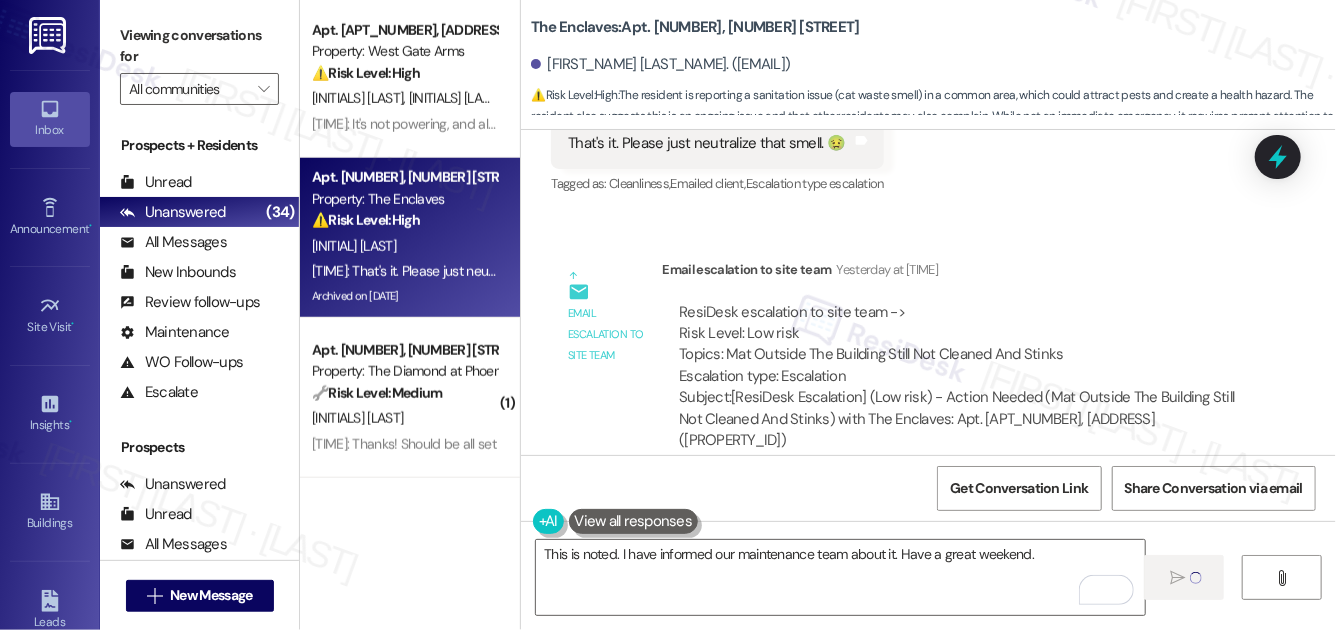 type 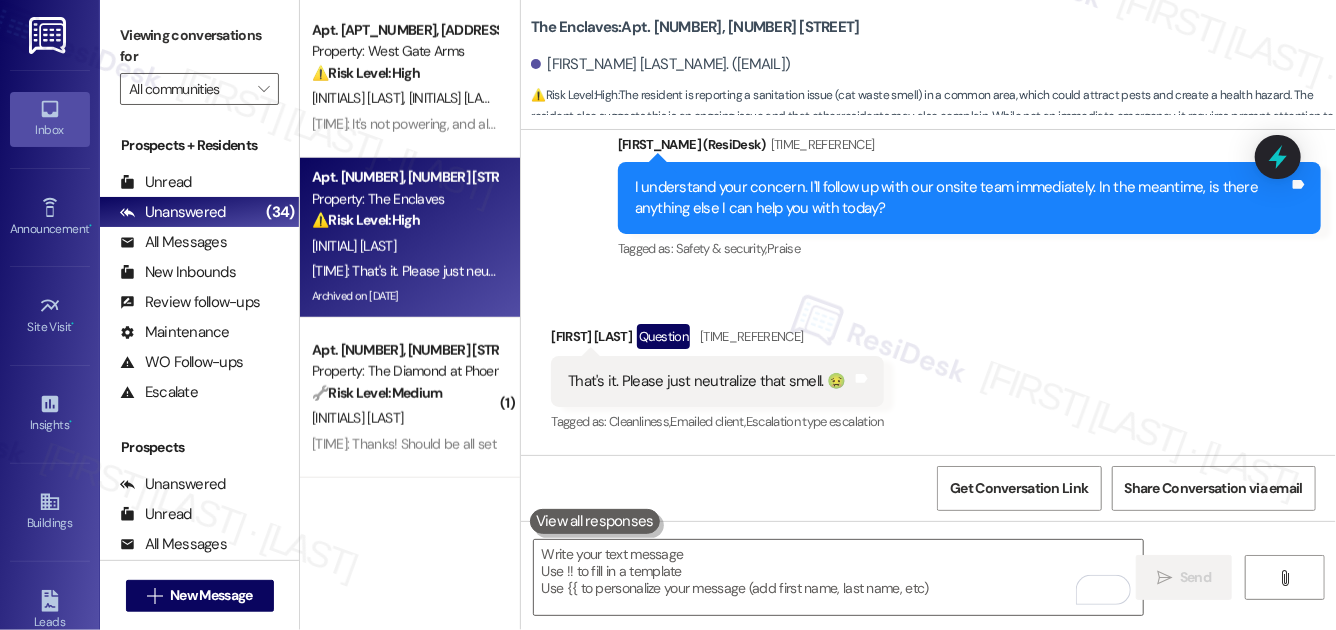scroll, scrollTop: 31687, scrollLeft: 0, axis: vertical 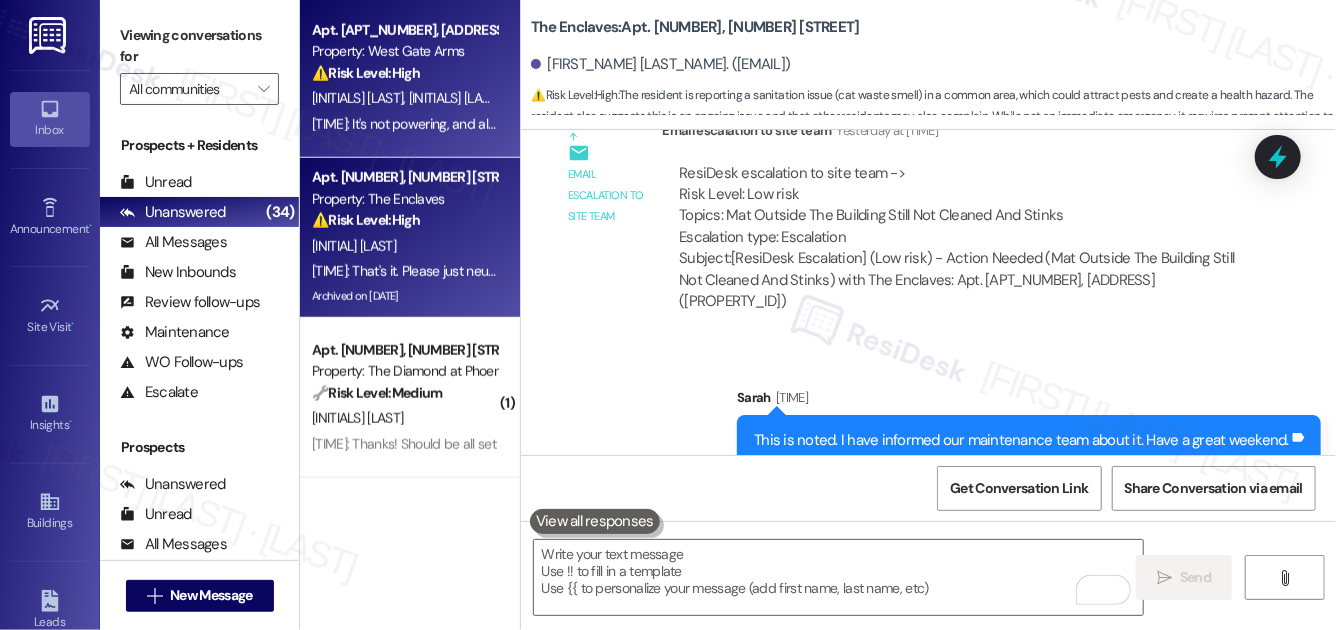 click on "[TIME]: It's not powering,  and also, the air conditioner in the master bedroom is not working properly. They were supposed to put a new one this summer , but they never did.
[TIME]: It's not powering,  and also, the air conditioner in the master bedroom is not working properly. They were supposed to put a new one this summer , but they never did." at bounding box center (810, 124) 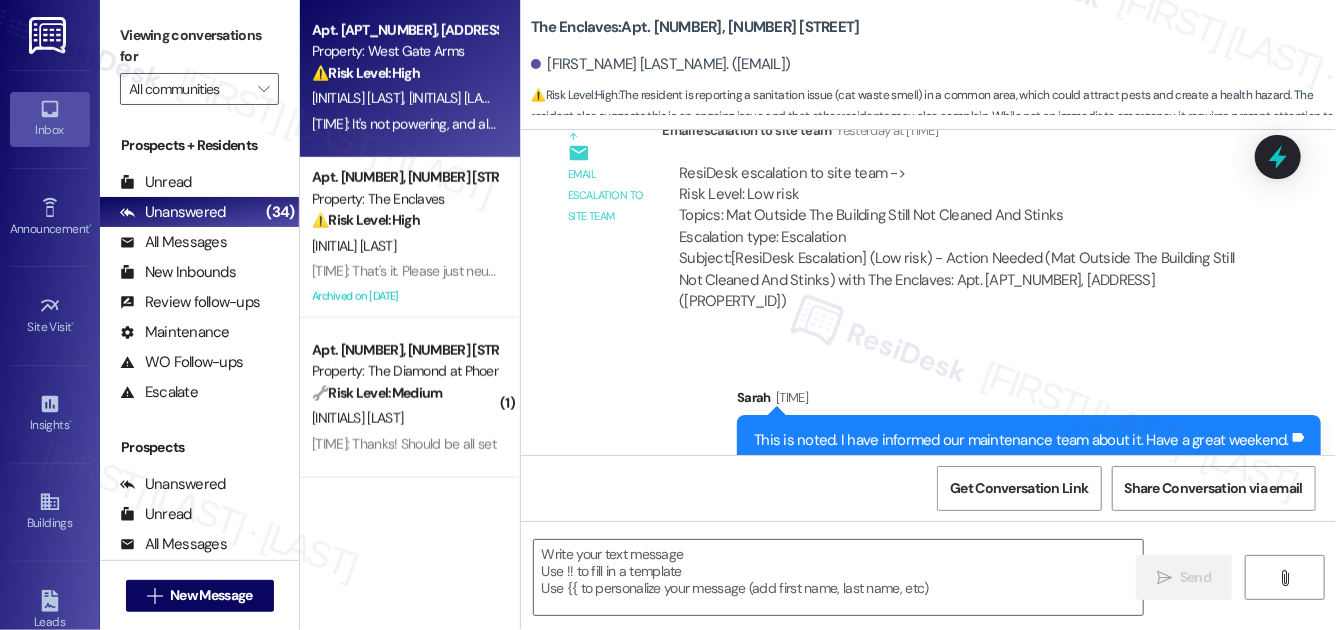 type on "Fetching suggested responses. Please feel free to read through the conversation in the meantime." 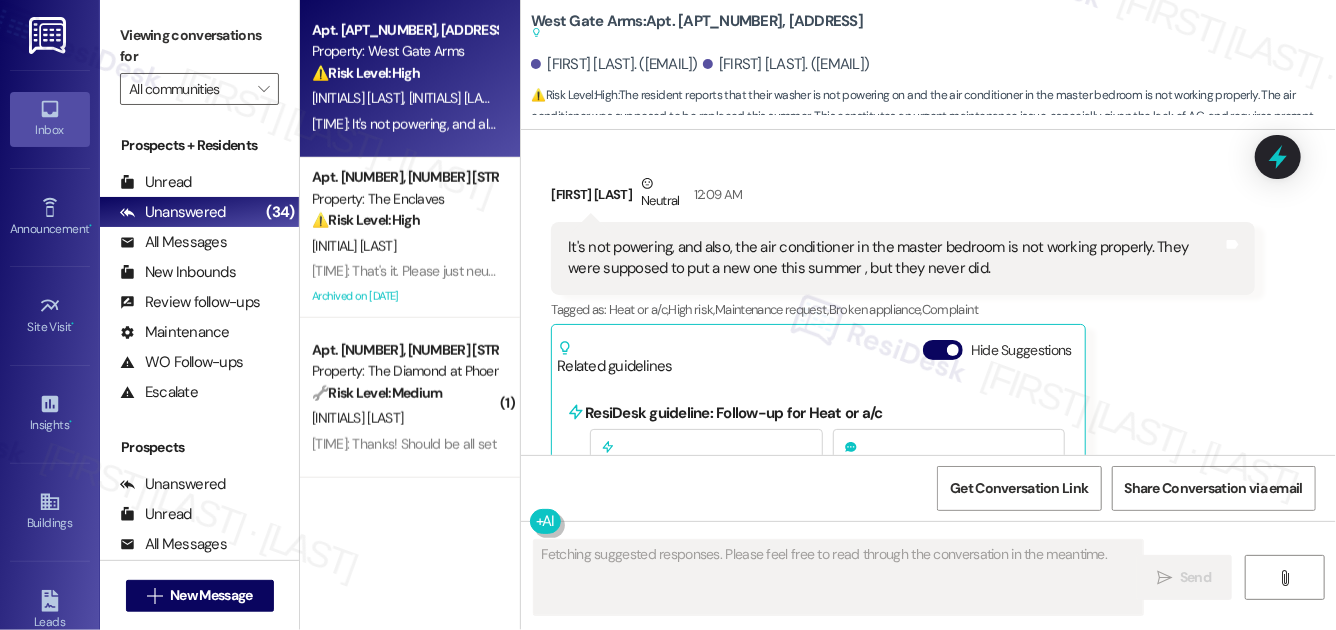 scroll, scrollTop: 4751, scrollLeft: 0, axis: vertical 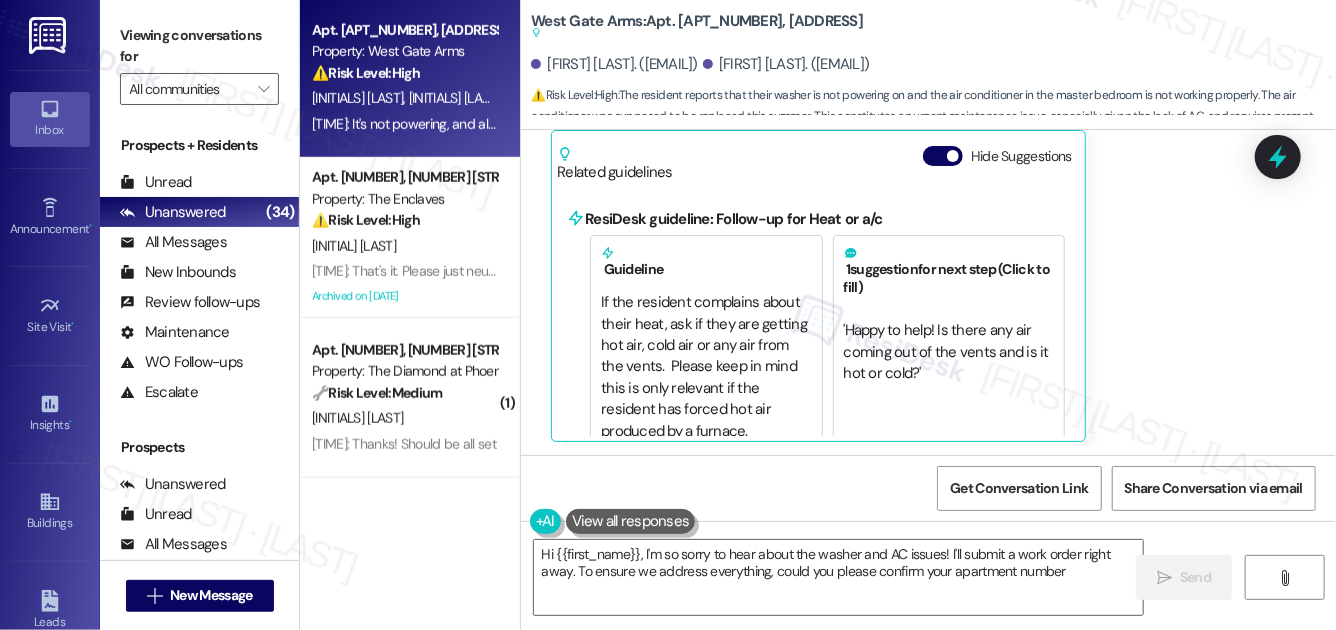 type on "Hi {{first_name}}, I'm so sorry to hear about the washer and AC issues! I'll submit a work order right away. To ensure we address everything, could you please confirm your apartment number?" 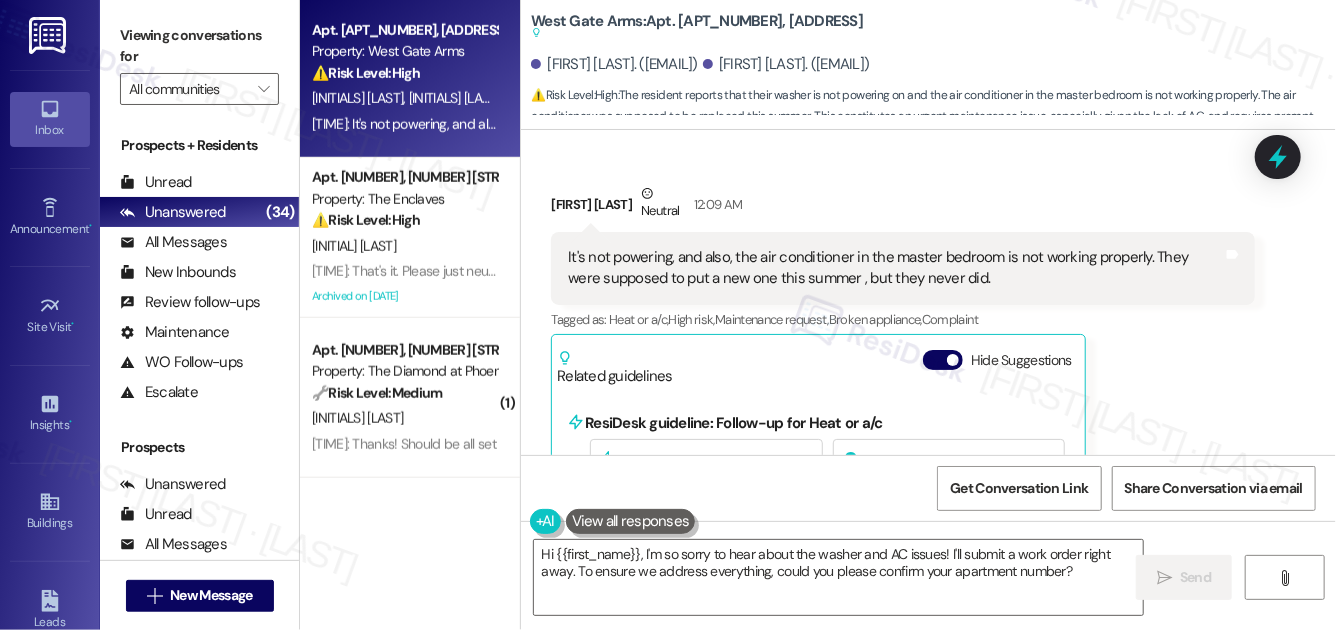 scroll, scrollTop: 4545, scrollLeft: 0, axis: vertical 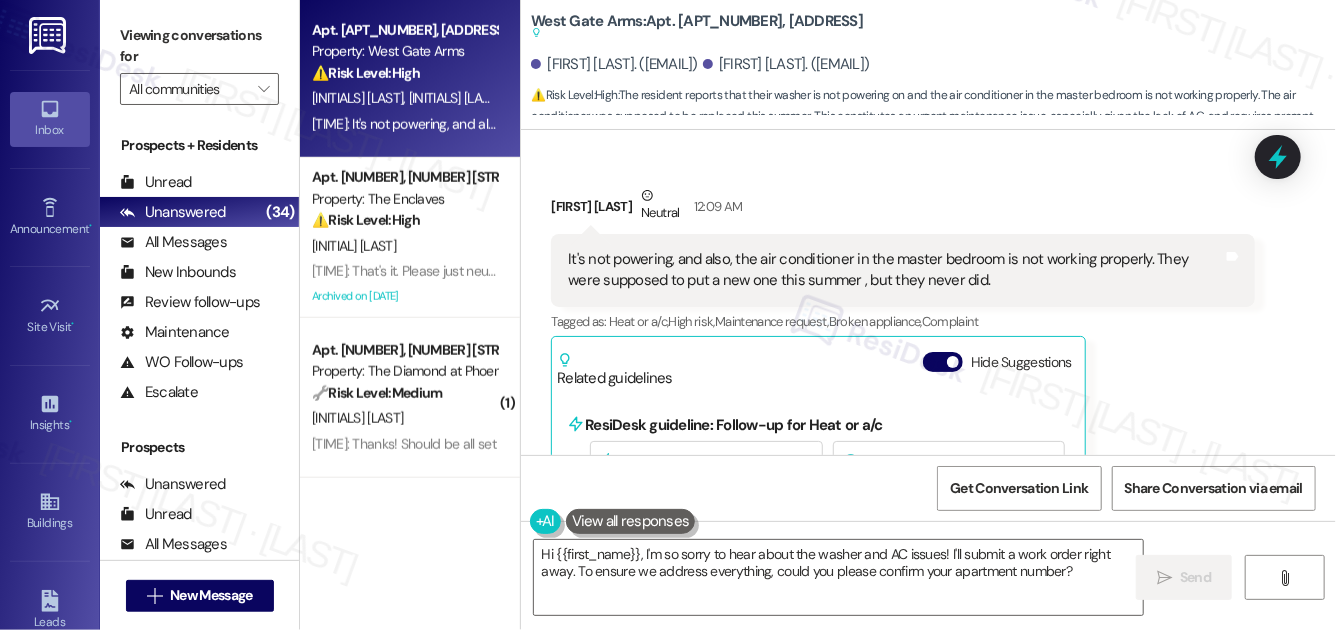 click on "It's not powering, and also, the air conditioner in the master bedroom is not working properly. They were supposed to put a new one this summer , but they never did." at bounding box center (895, 270) 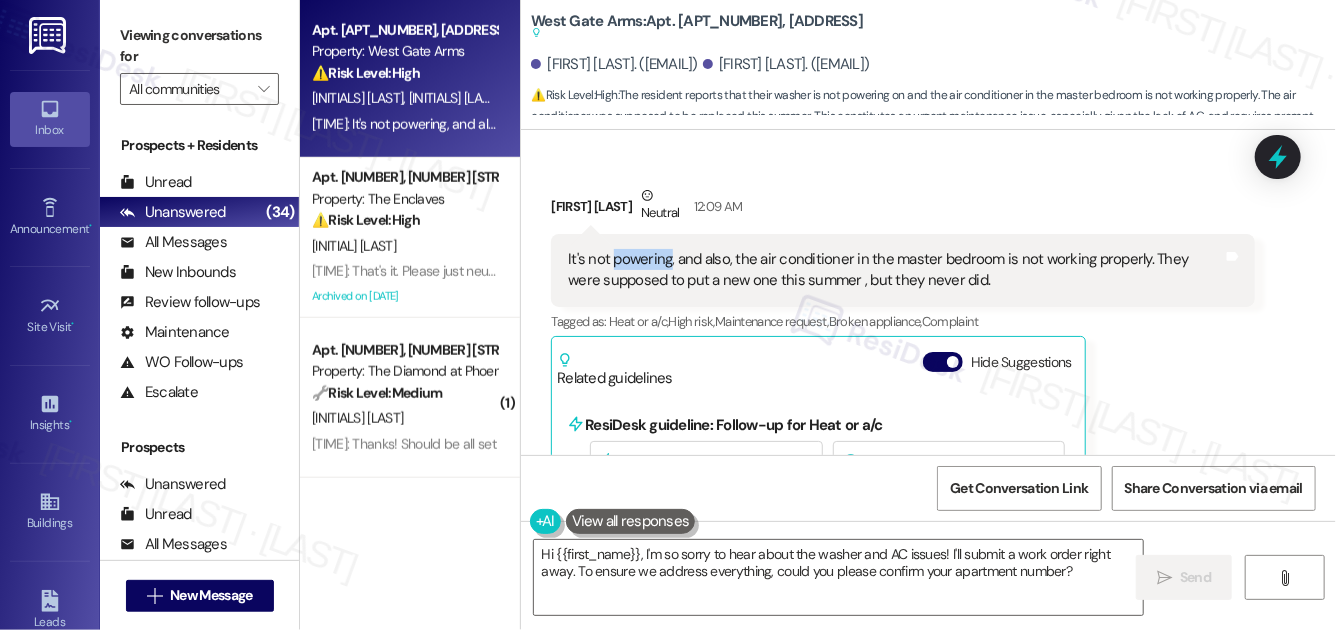 click on "It's not powering, and also, the air conditioner in the master bedroom is not working properly. They were supposed to put a new one this summer , but they never did." at bounding box center (895, 270) 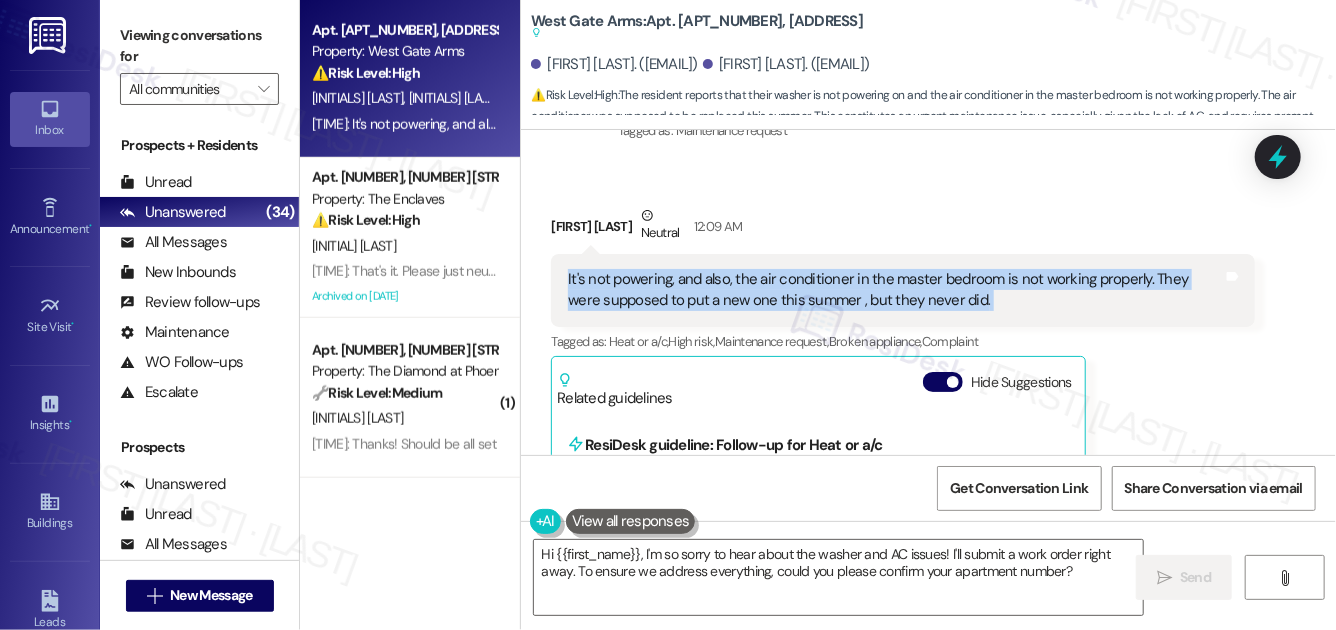scroll, scrollTop: 4572, scrollLeft: 0, axis: vertical 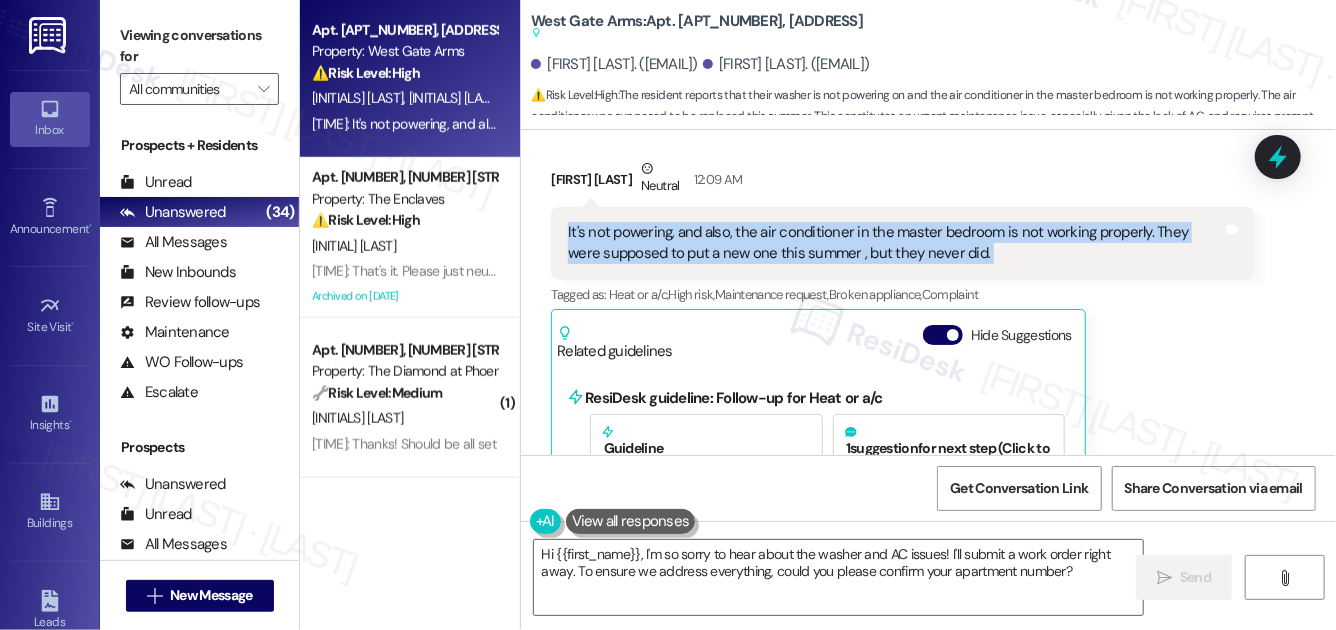 click on "It's not powering, and also, the air conditioner in the master bedroom is not working properly. They were supposed to put a new one this summer , but they never did." at bounding box center [895, 243] 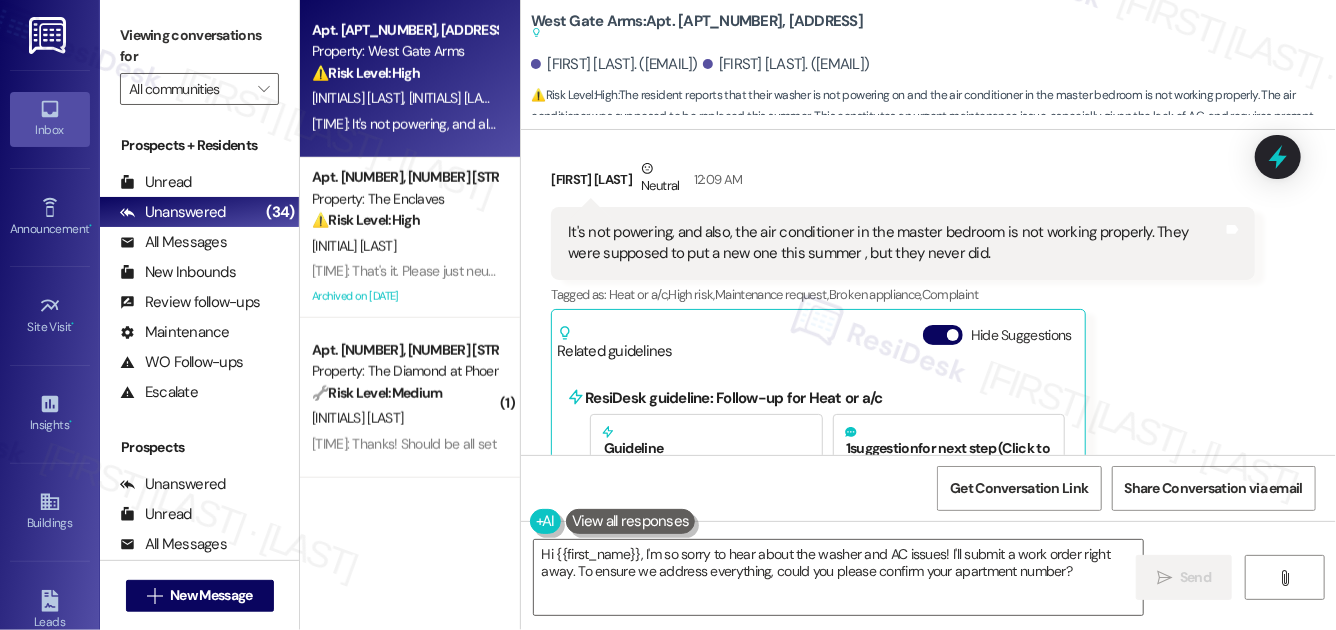 click on "It's not powering, and also, the air conditioner in the master bedroom is not working properly. They were supposed to put a new one this summer , but they never did." at bounding box center (895, 243) 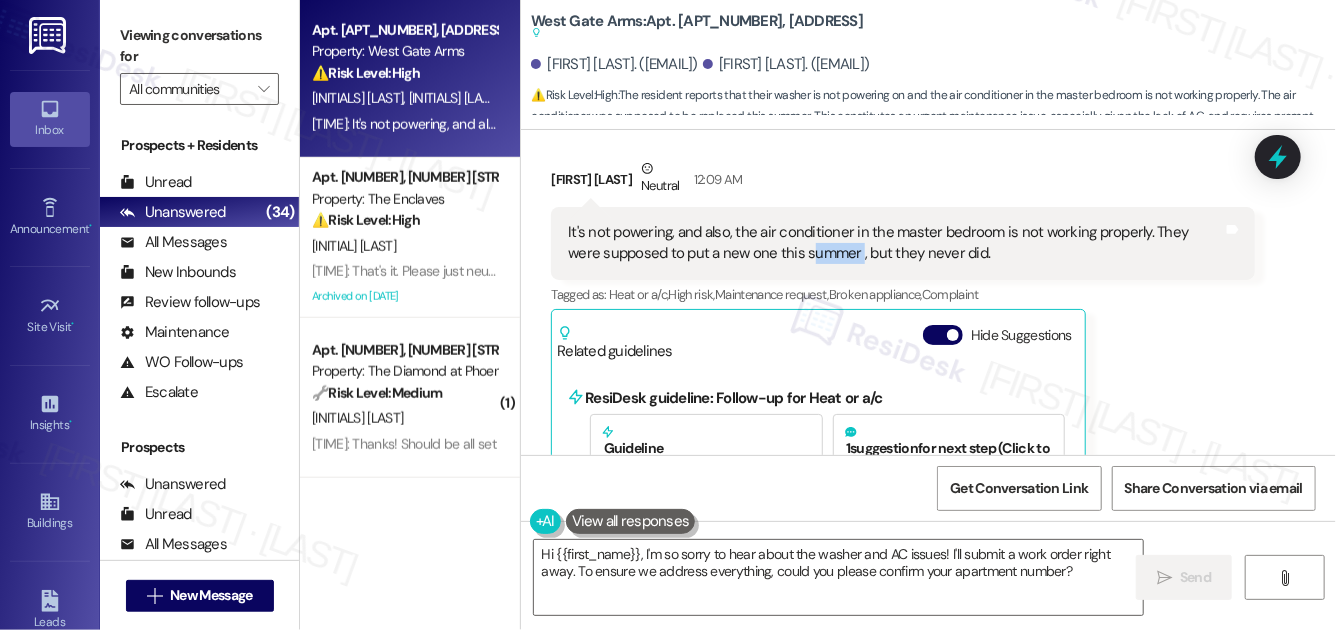 click on "It's not powering, and also, the air conditioner in the master bedroom is not working properly. They were supposed to put a new one this summer , but they never did." at bounding box center (895, 243) 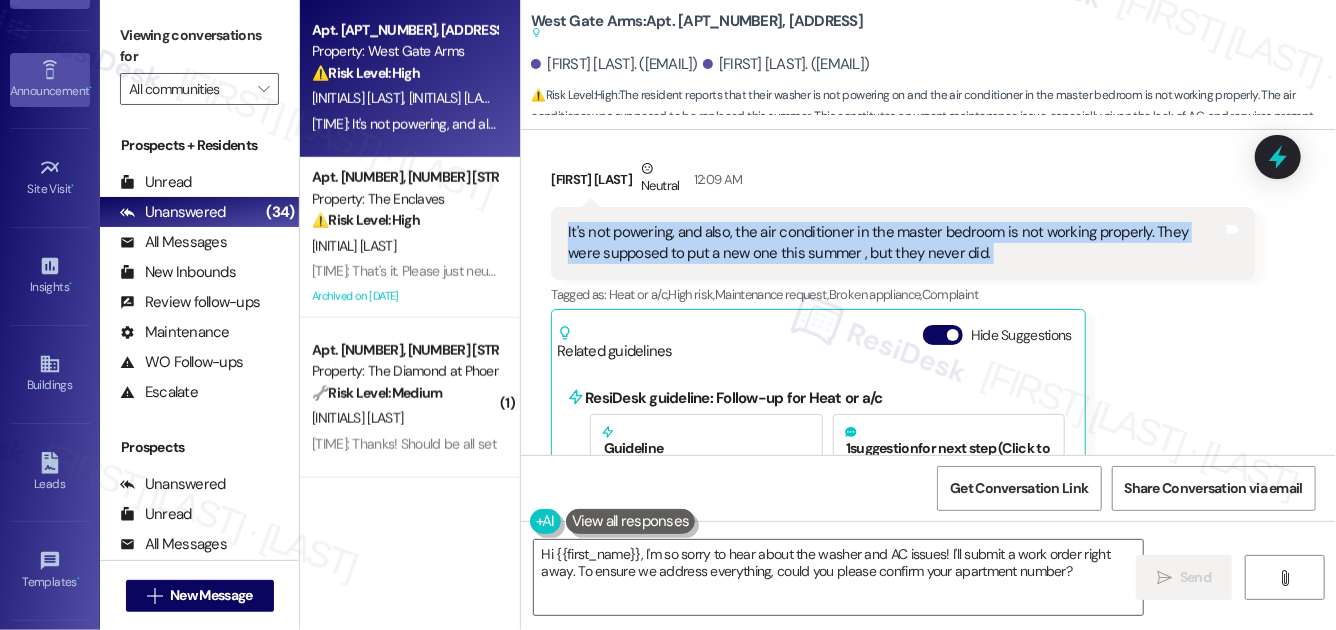 scroll, scrollTop: 321, scrollLeft: 0, axis: vertical 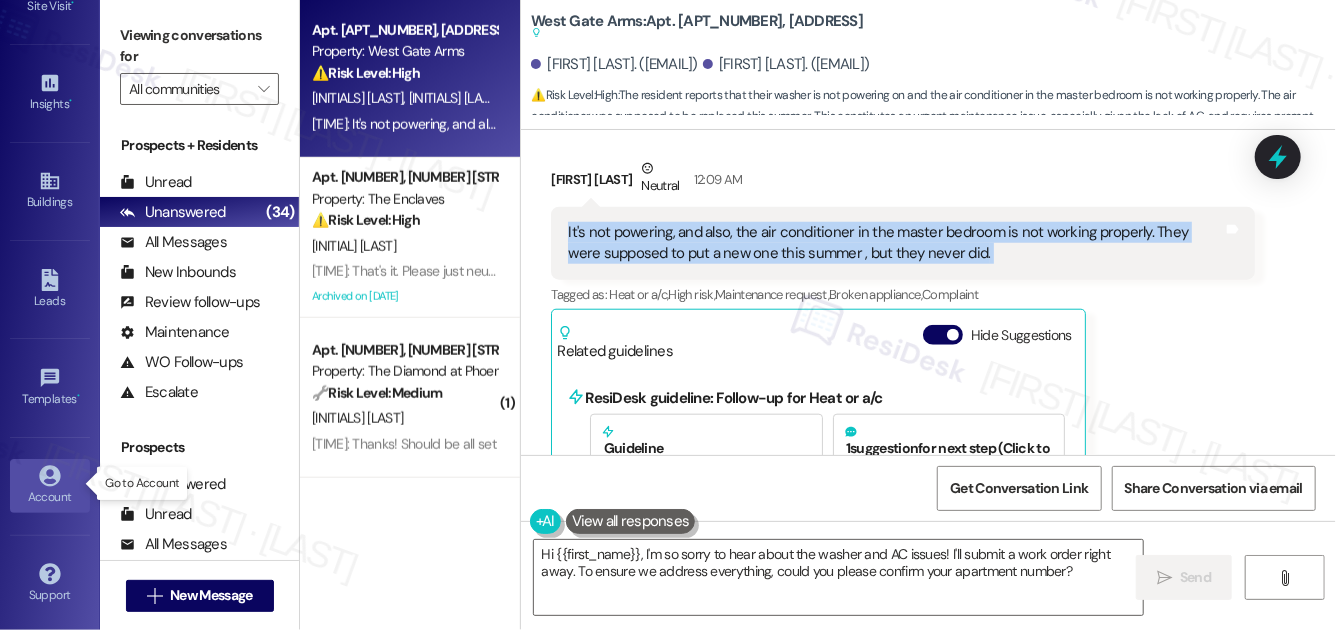 click on "Account" at bounding box center (50, 497) 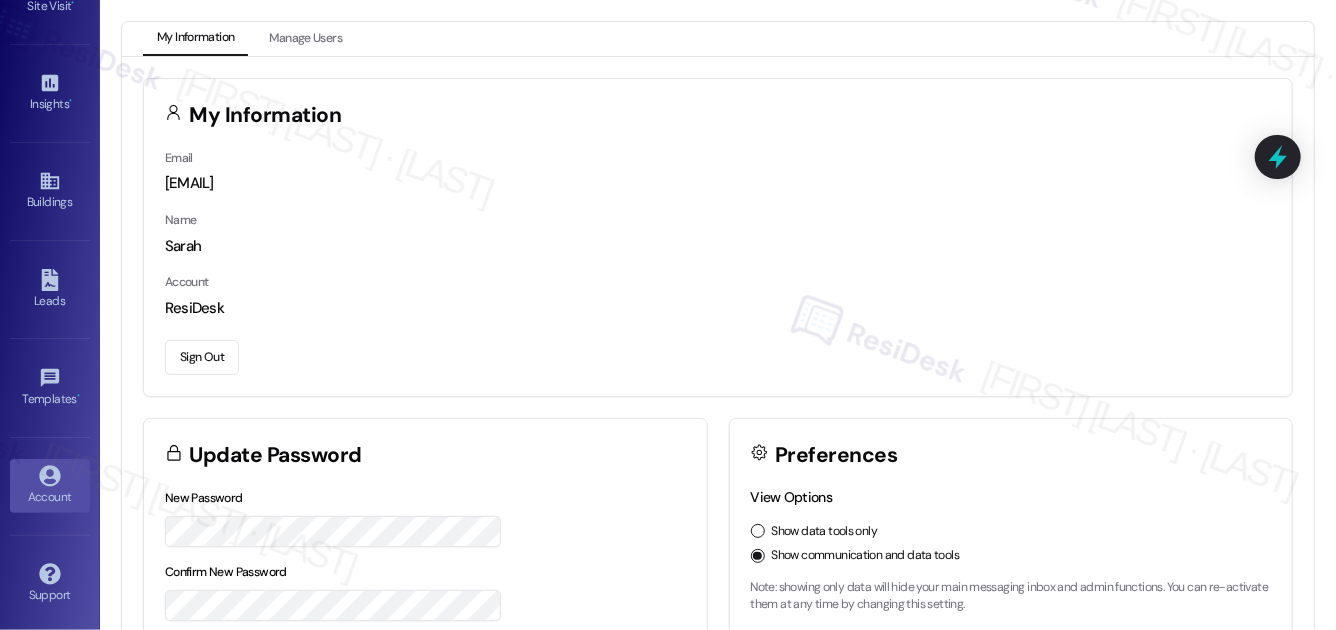 click on "Sign Out" at bounding box center (202, 357) 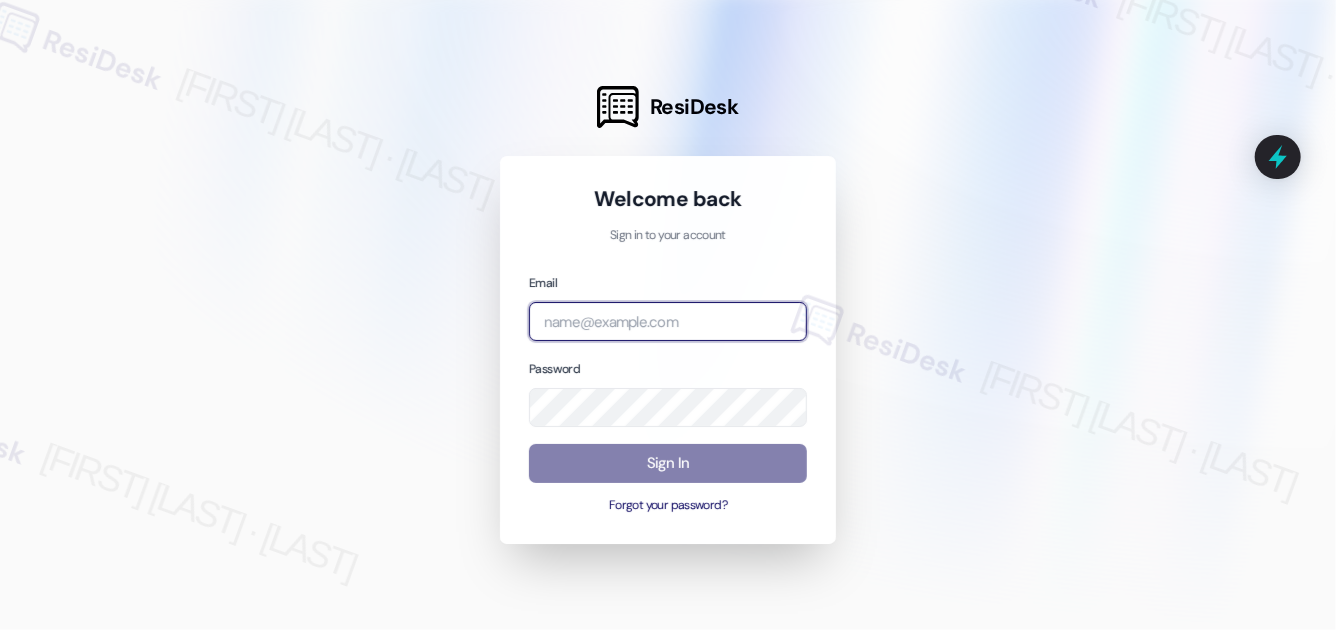 click at bounding box center [668, 321] 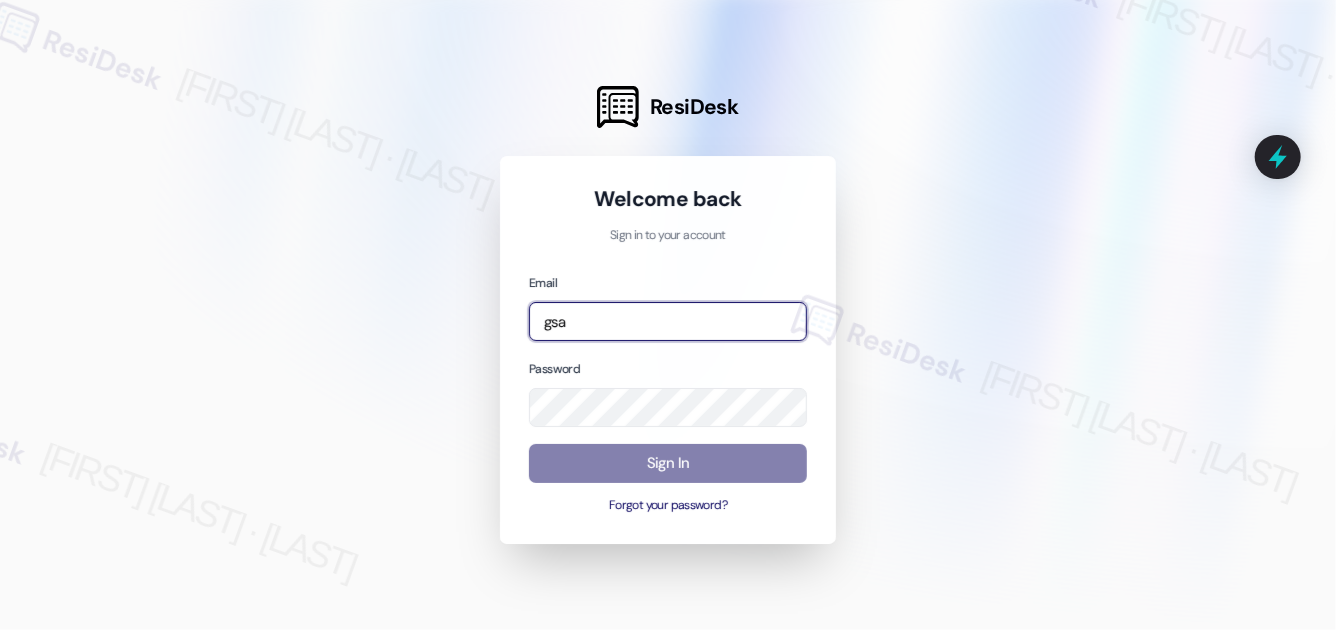 type on "[EMAIL]" 